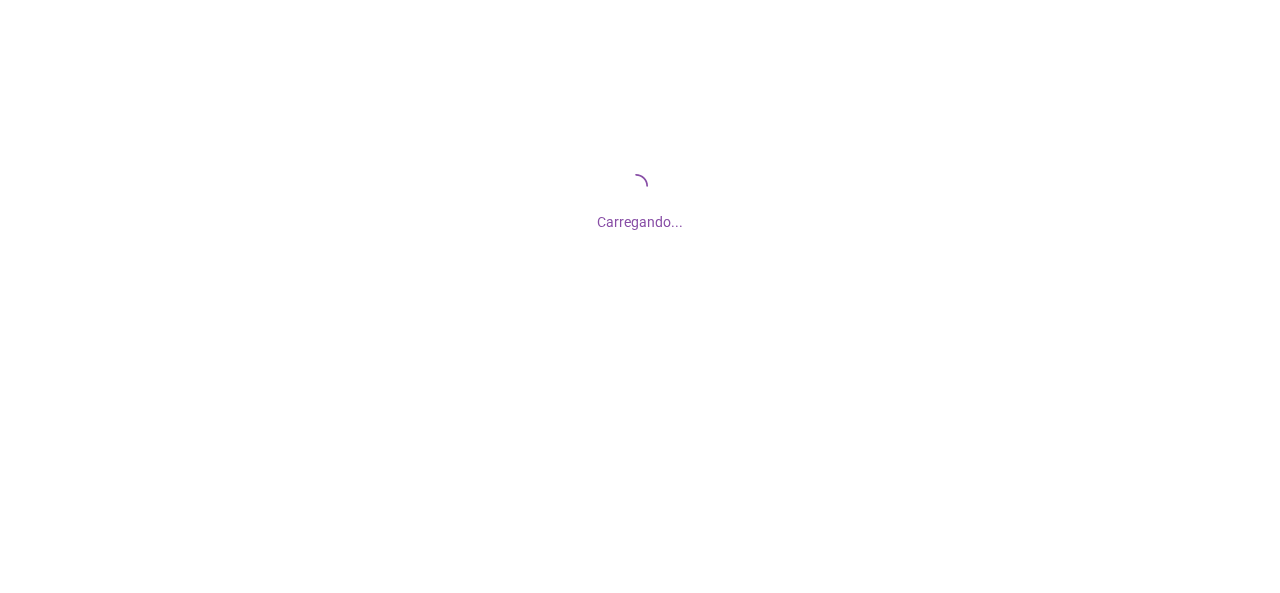 scroll, scrollTop: 0, scrollLeft: 0, axis: both 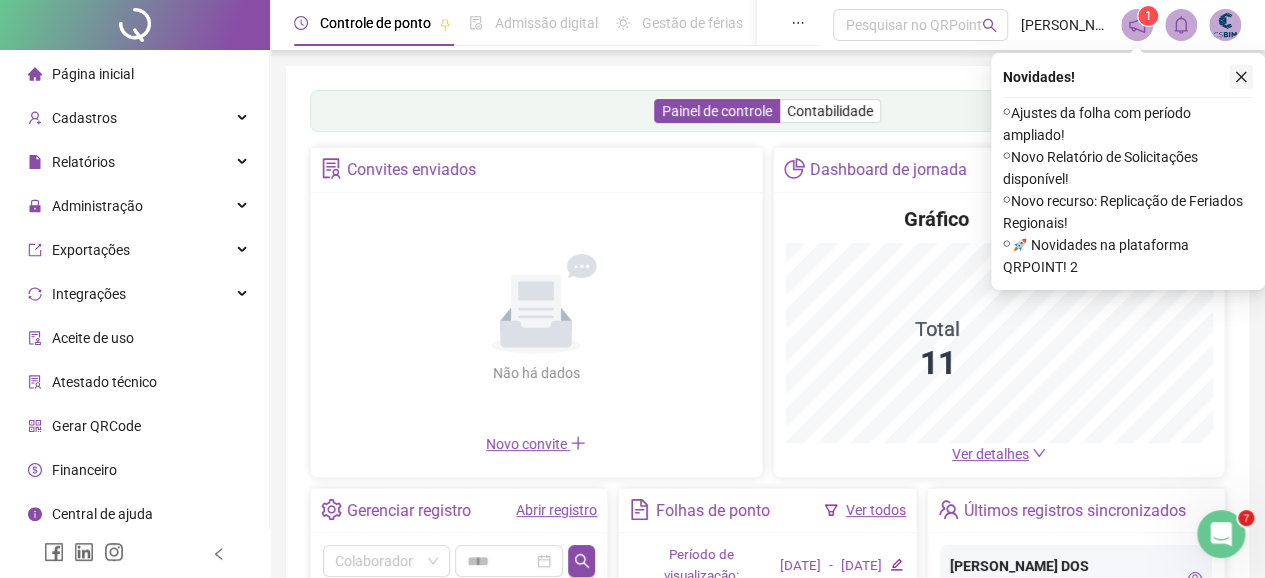 click 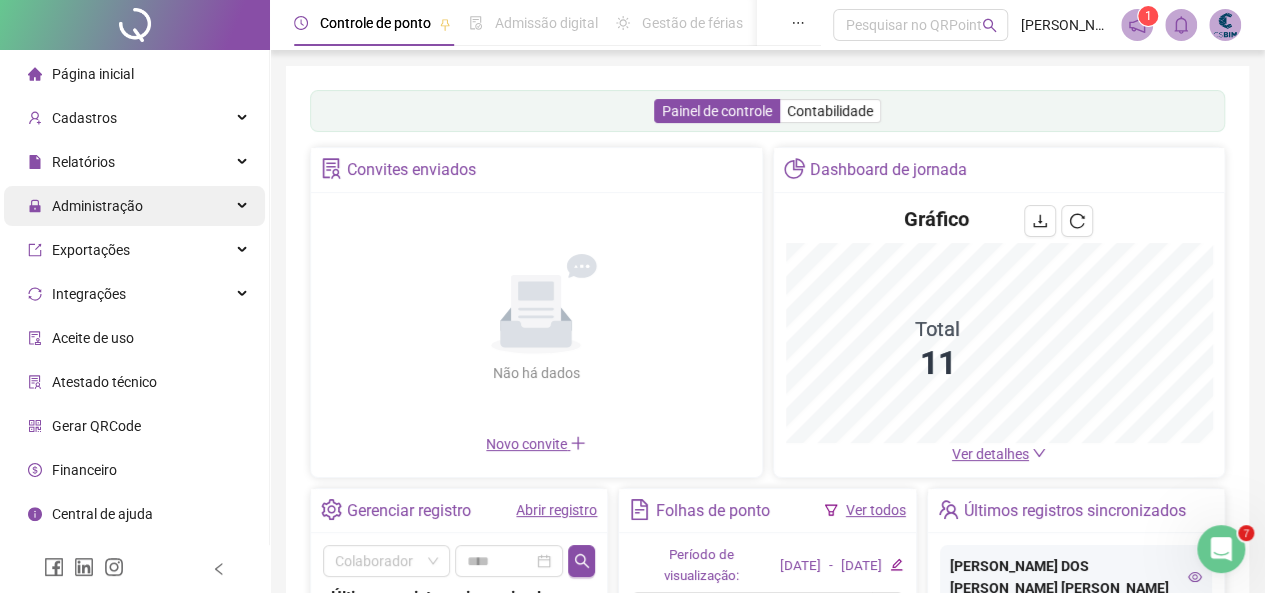 click on "Administração" at bounding box center [97, 206] 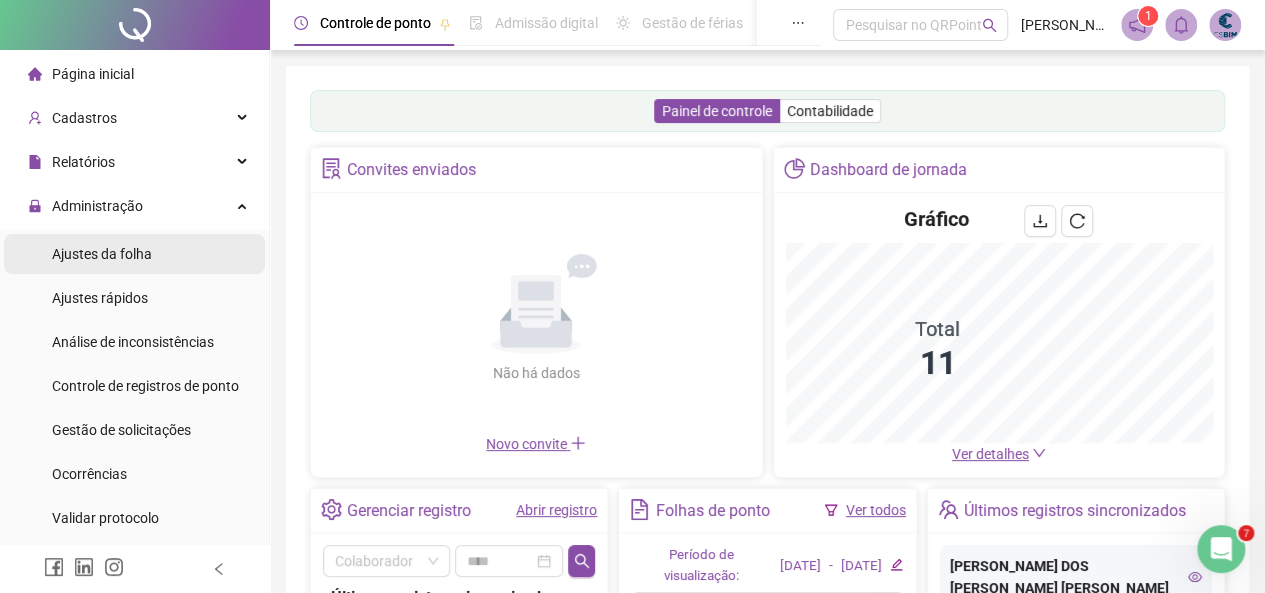click on "Ajustes da folha" at bounding box center (102, 254) 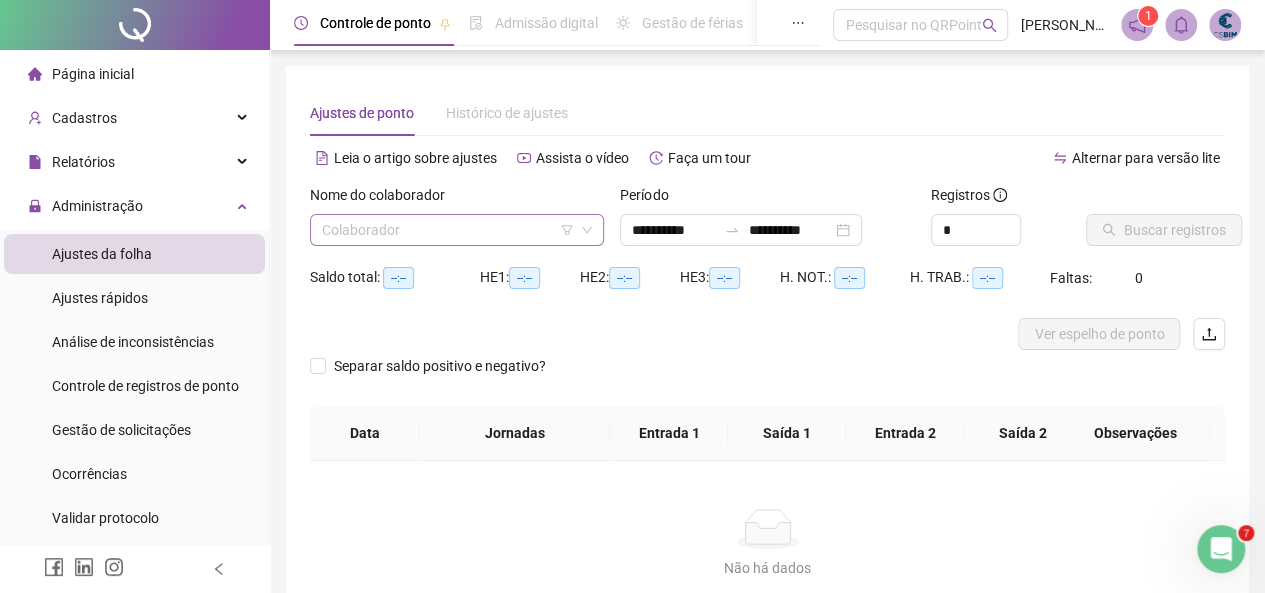 click at bounding box center (451, 230) 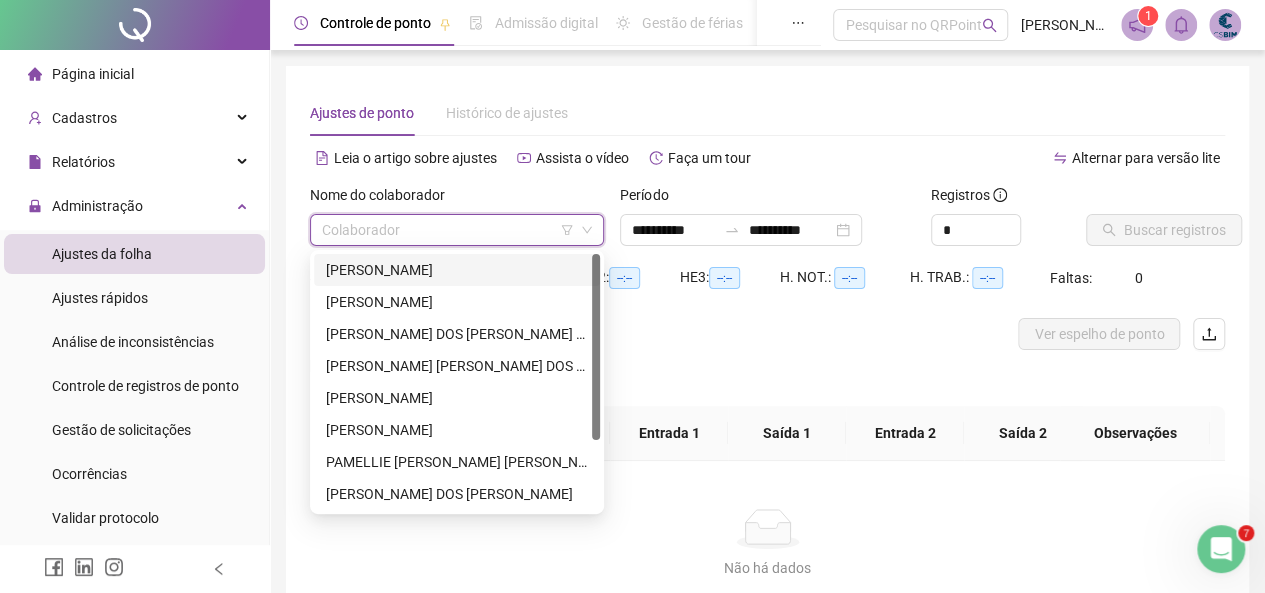 click on "[PERSON_NAME]" at bounding box center (457, 270) 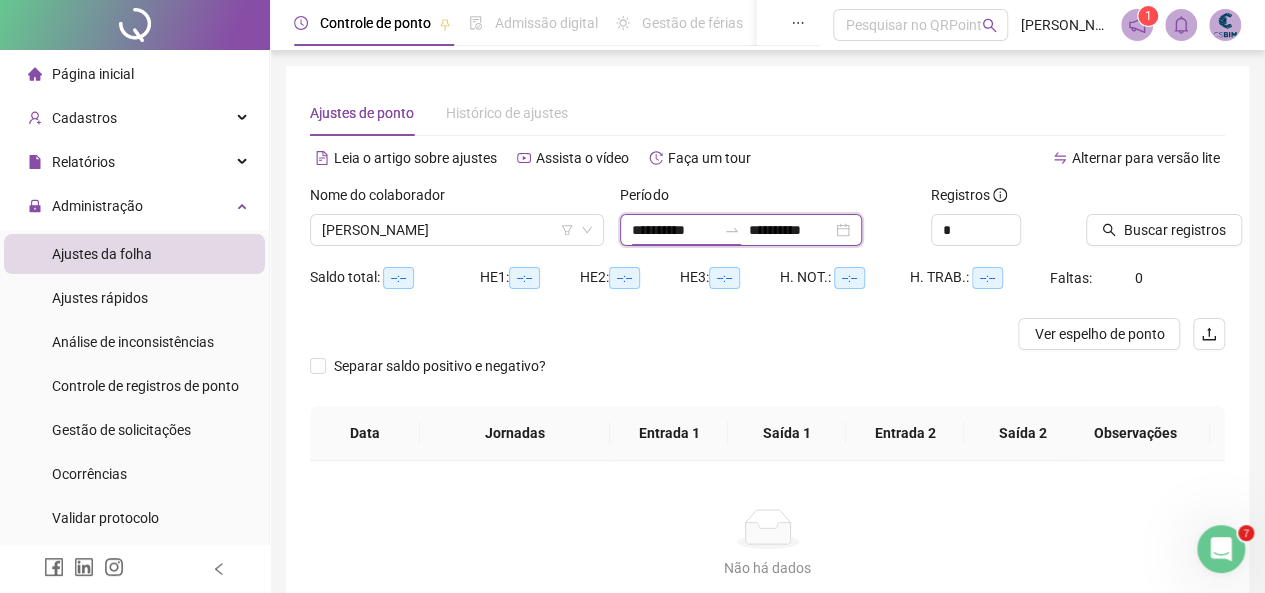 click on "**********" at bounding box center (674, 230) 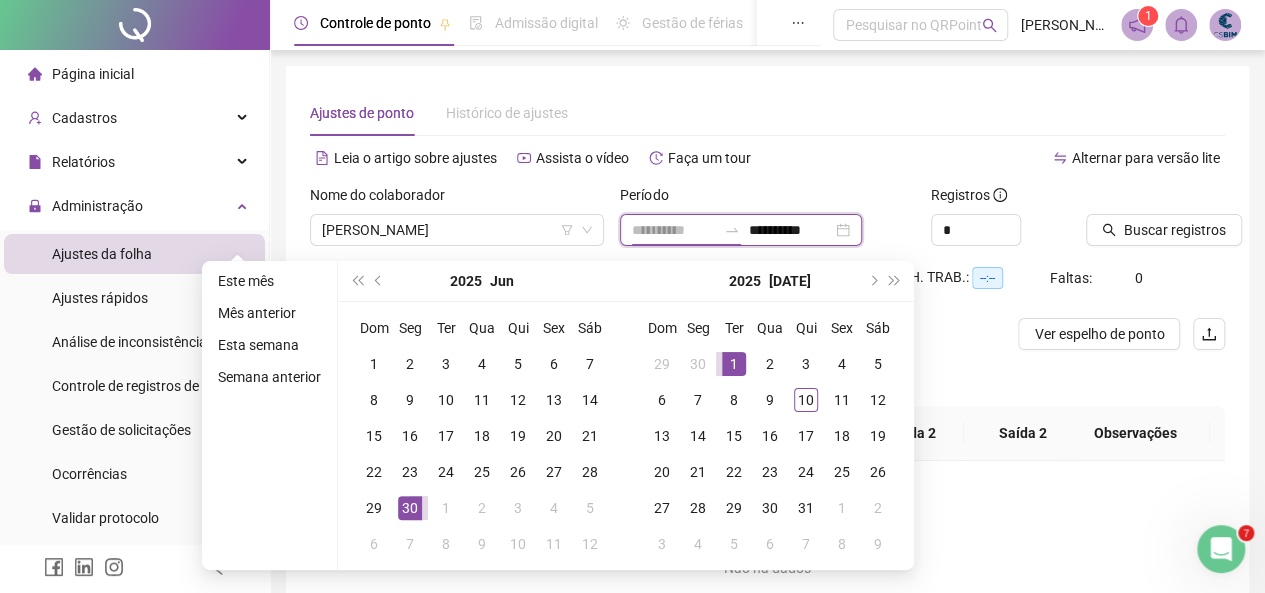 type on "**********" 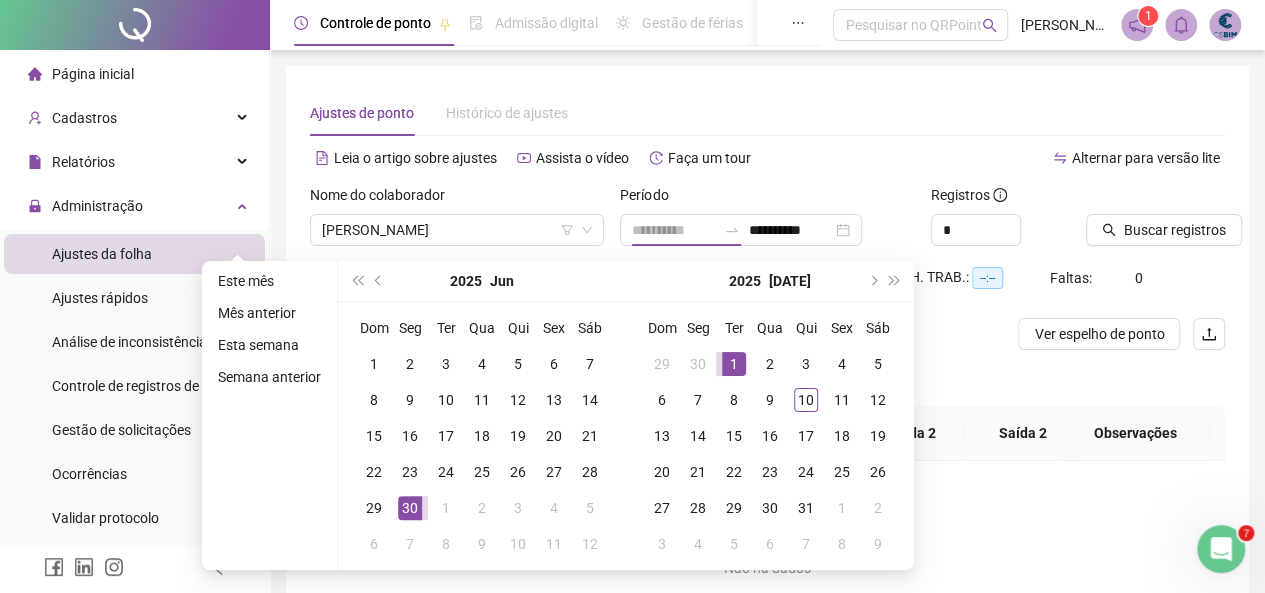 click on "1" at bounding box center (734, 364) 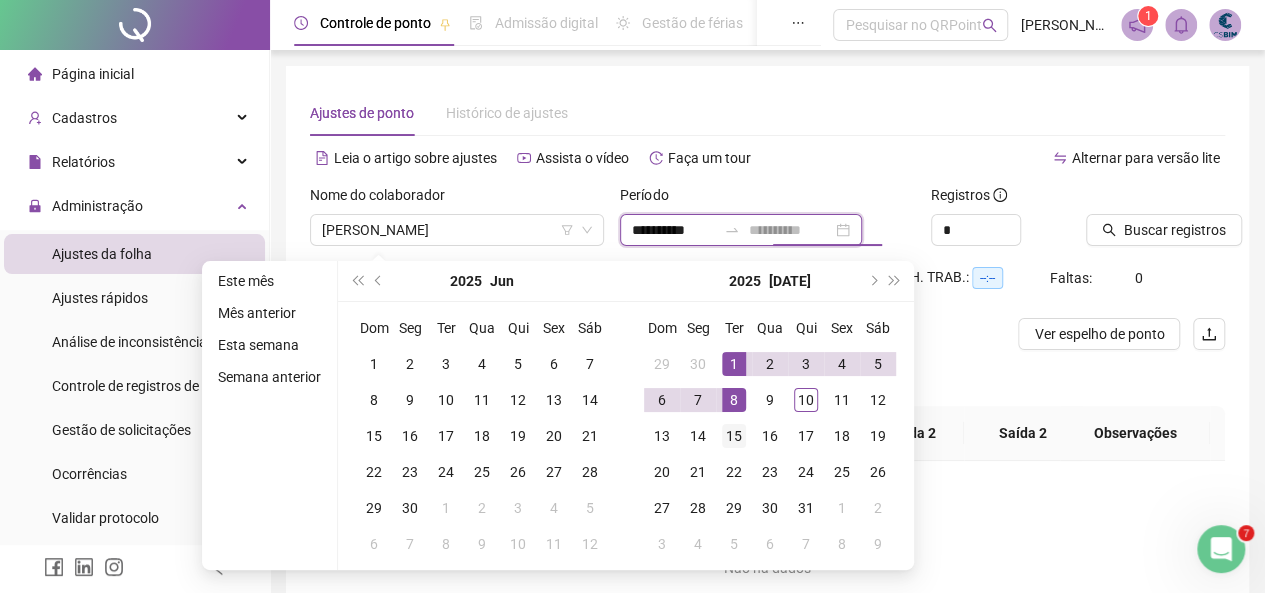 type on "**********" 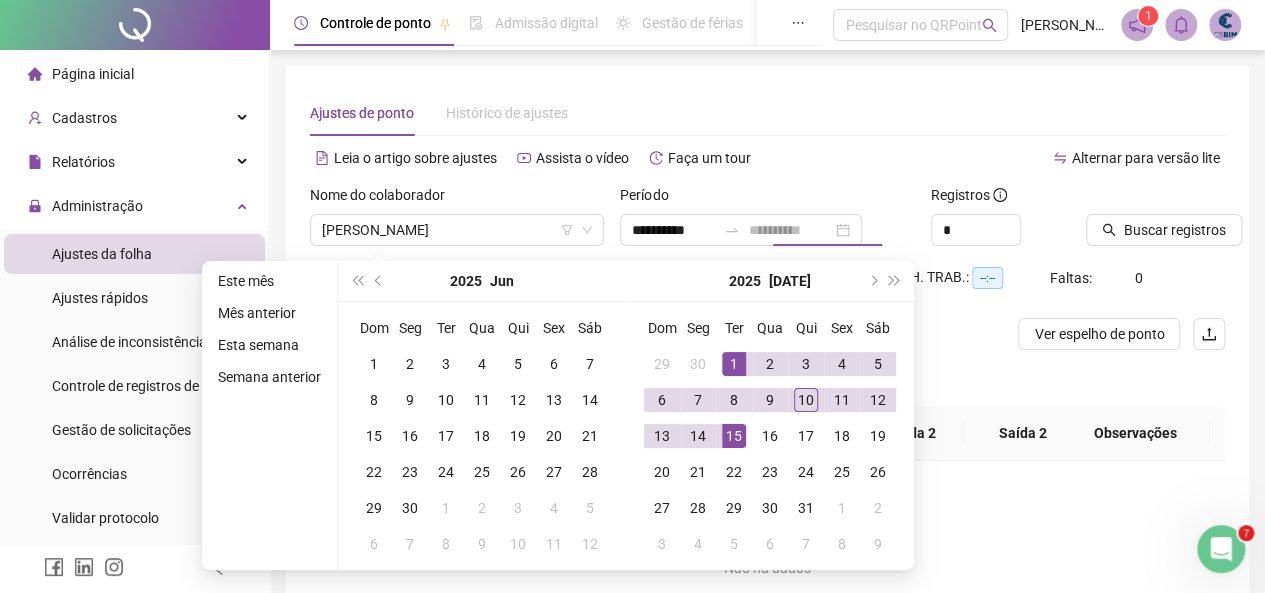 click on "15" at bounding box center [734, 436] 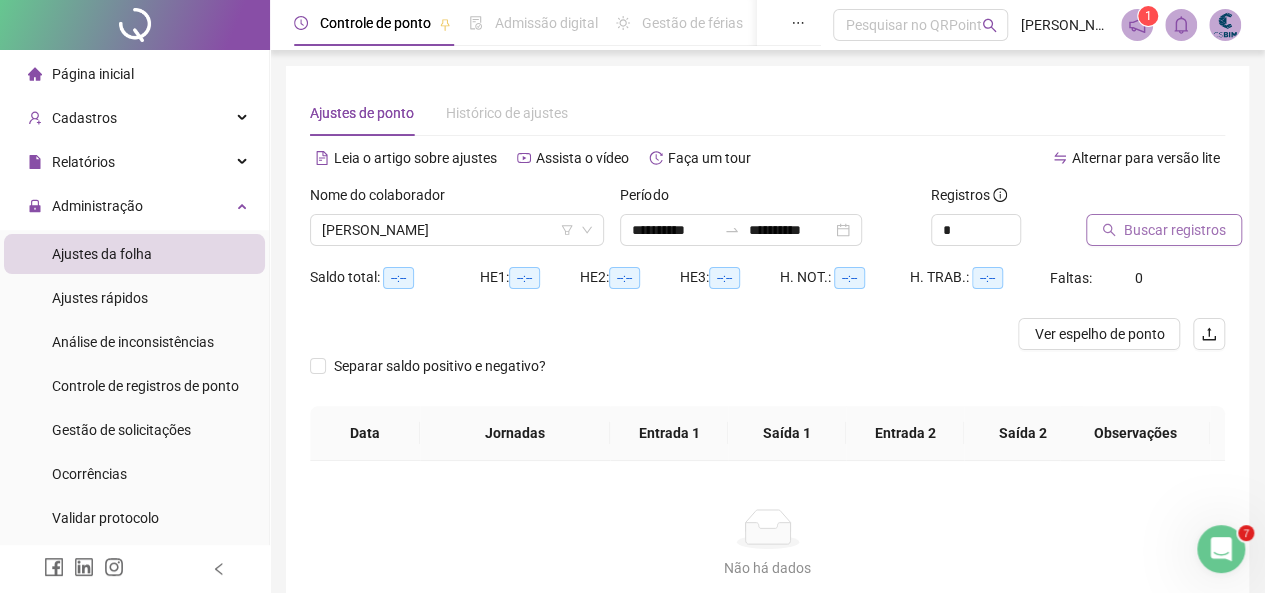 click on "Buscar registros" at bounding box center [1175, 230] 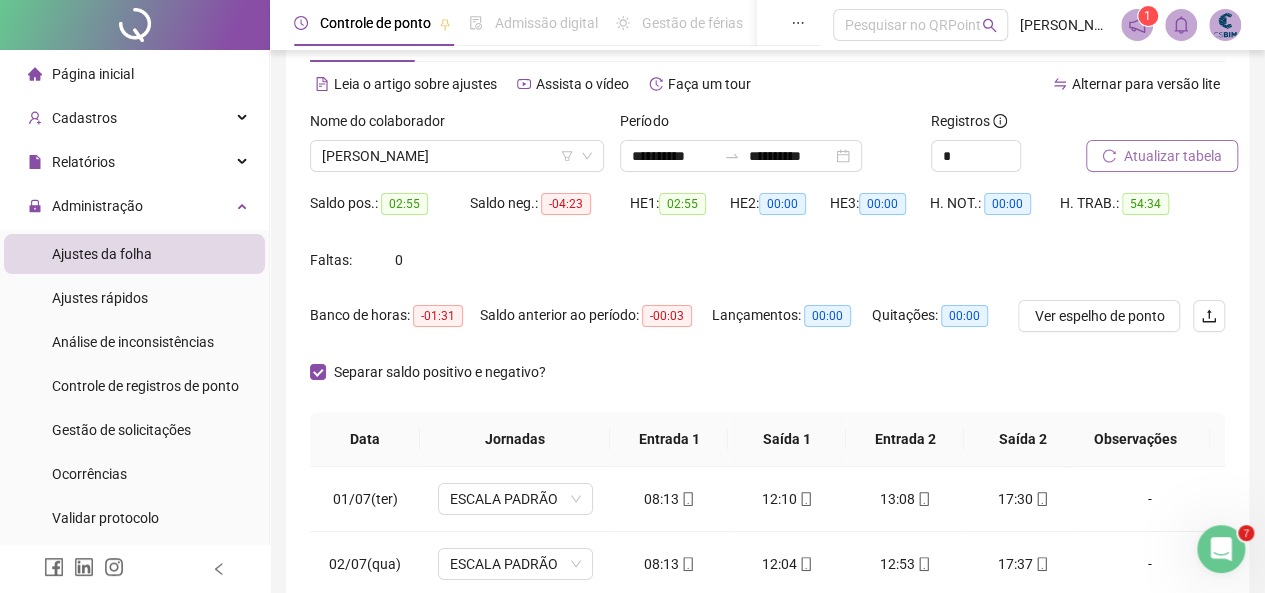 scroll, scrollTop: 200, scrollLeft: 0, axis: vertical 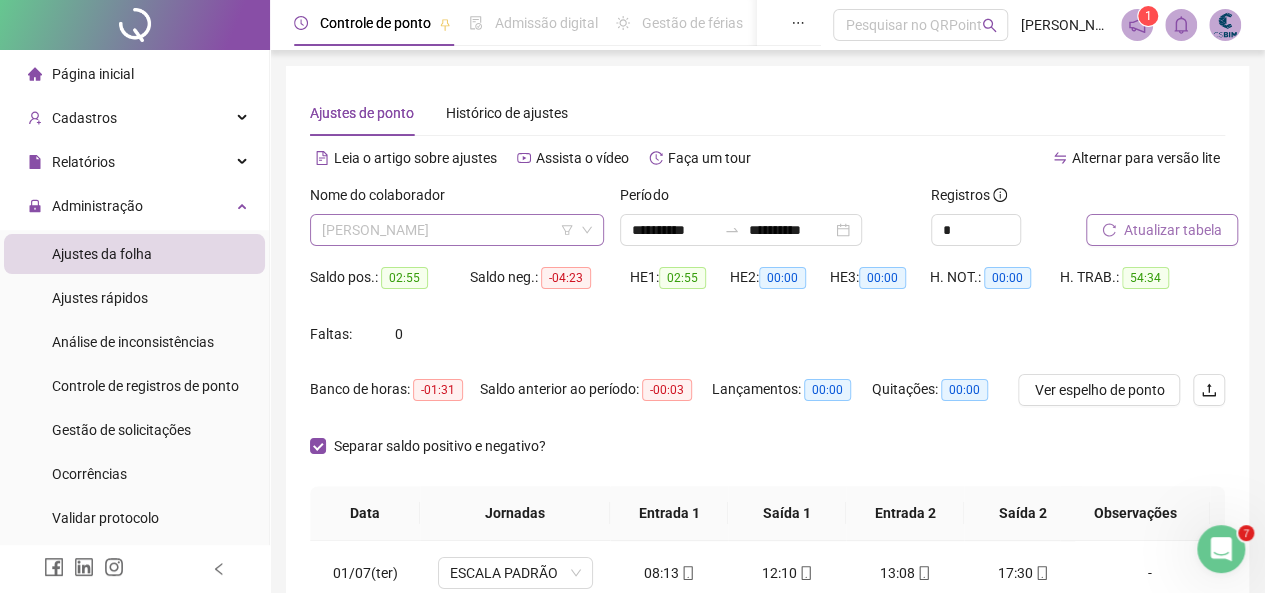 click on "[PERSON_NAME]" at bounding box center [457, 230] 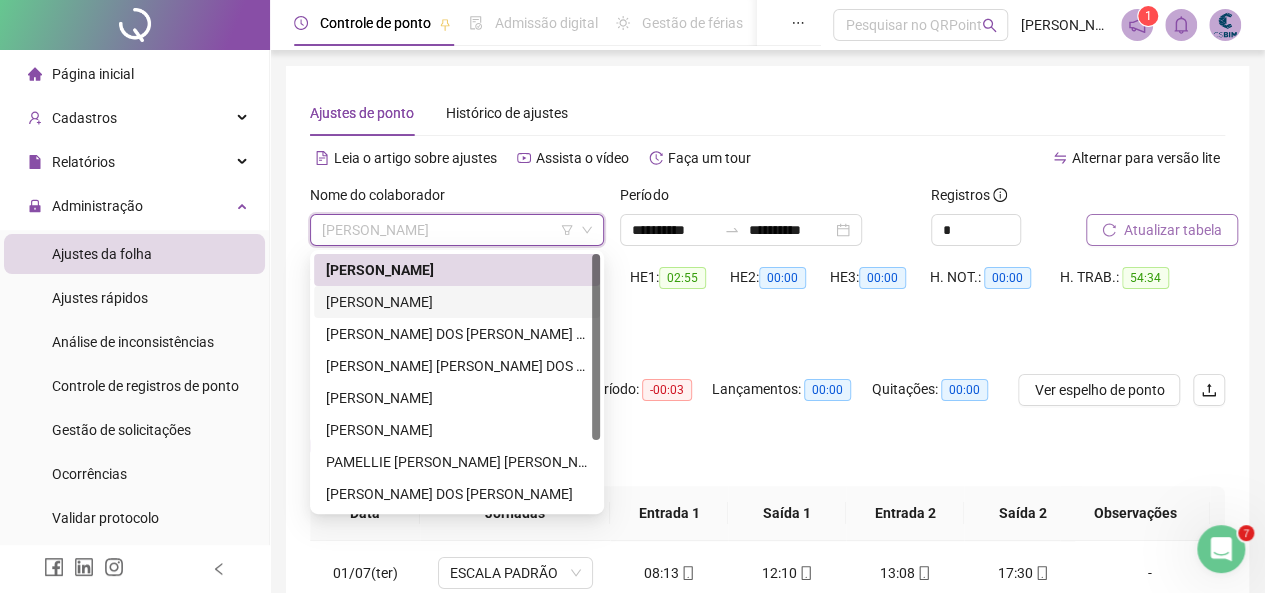 click on "[PERSON_NAME]" at bounding box center (457, 302) 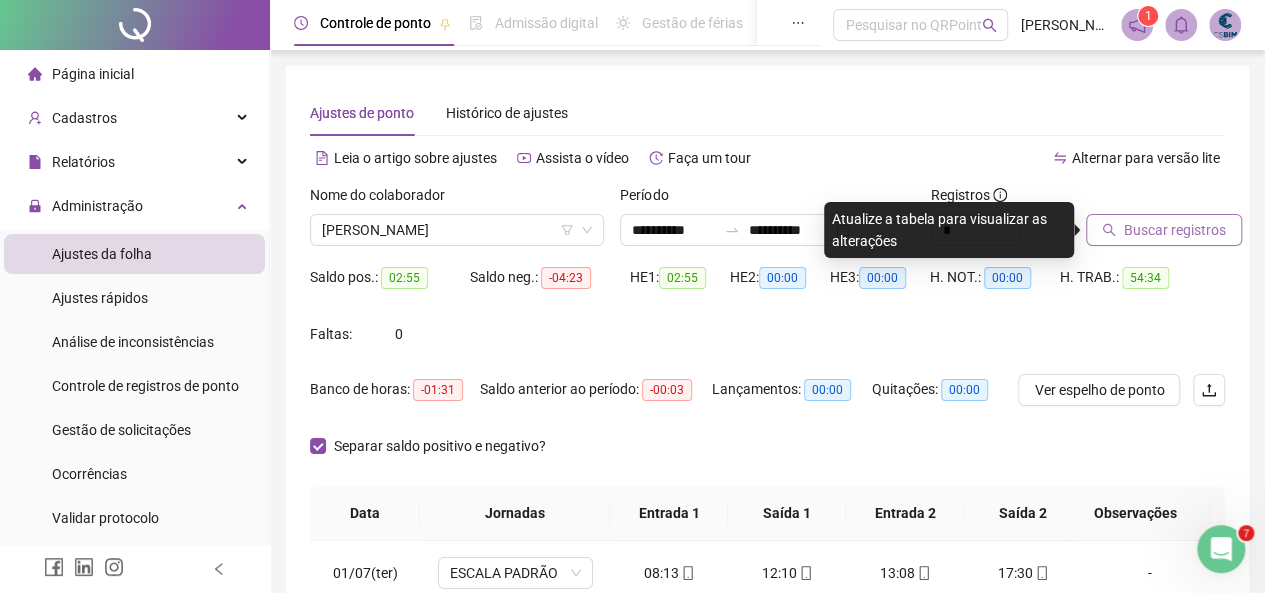 click on "Buscar registros" at bounding box center (1175, 230) 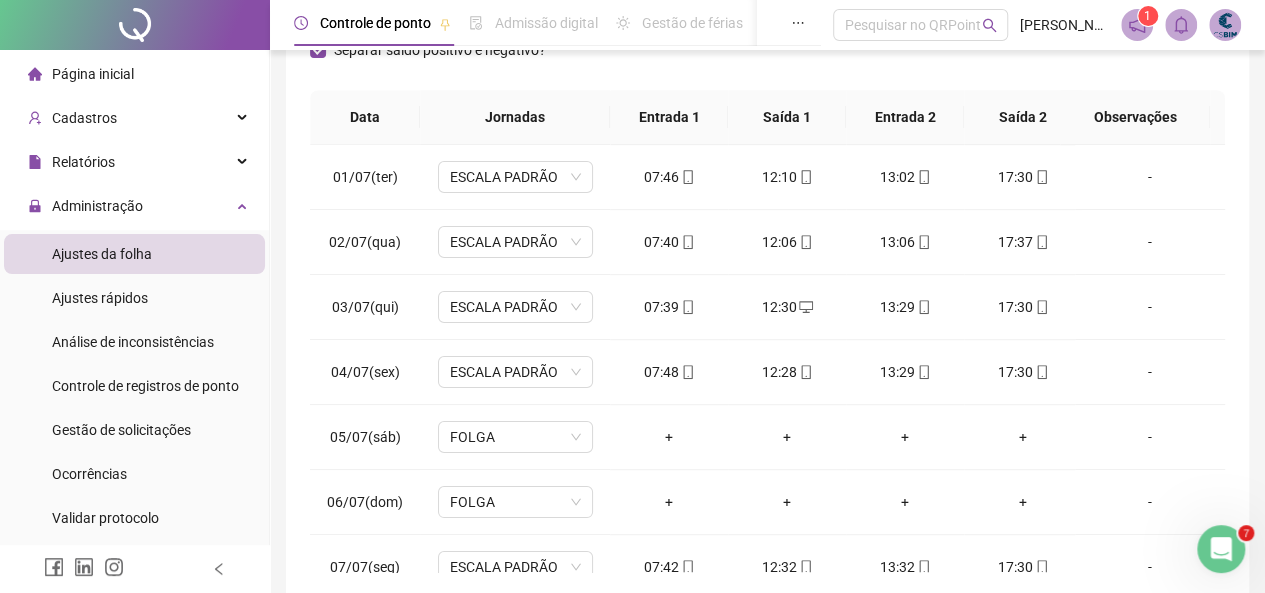 scroll, scrollTop: 400, scrollLeft: 0, axis: vertical 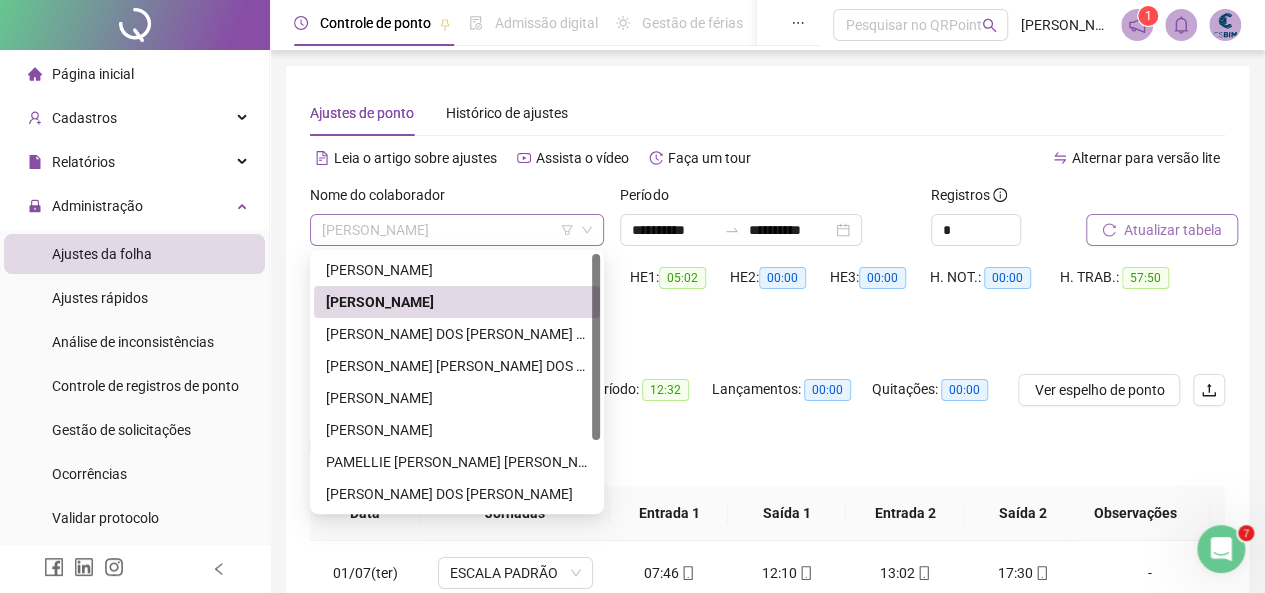 click on "[PERSON_NAME]" at bounding box center [457, 230] 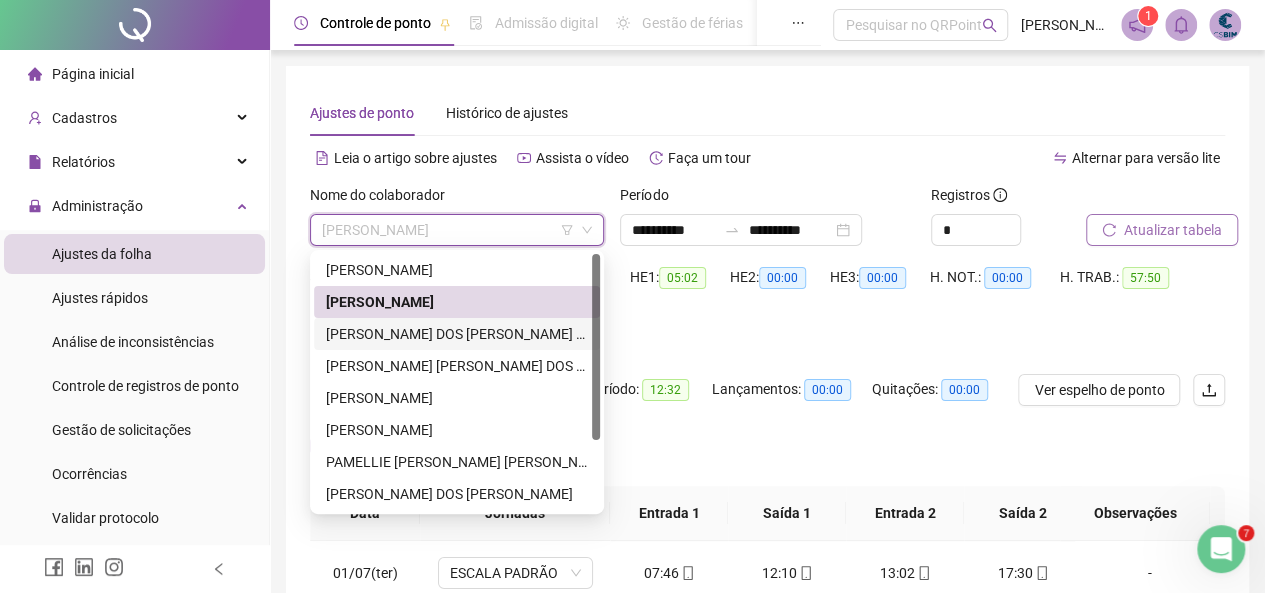 click on "[PERSON_NAME] DOS [PERSON_NAME] [PERSON_NAME]" at bounding box center [457, 334] 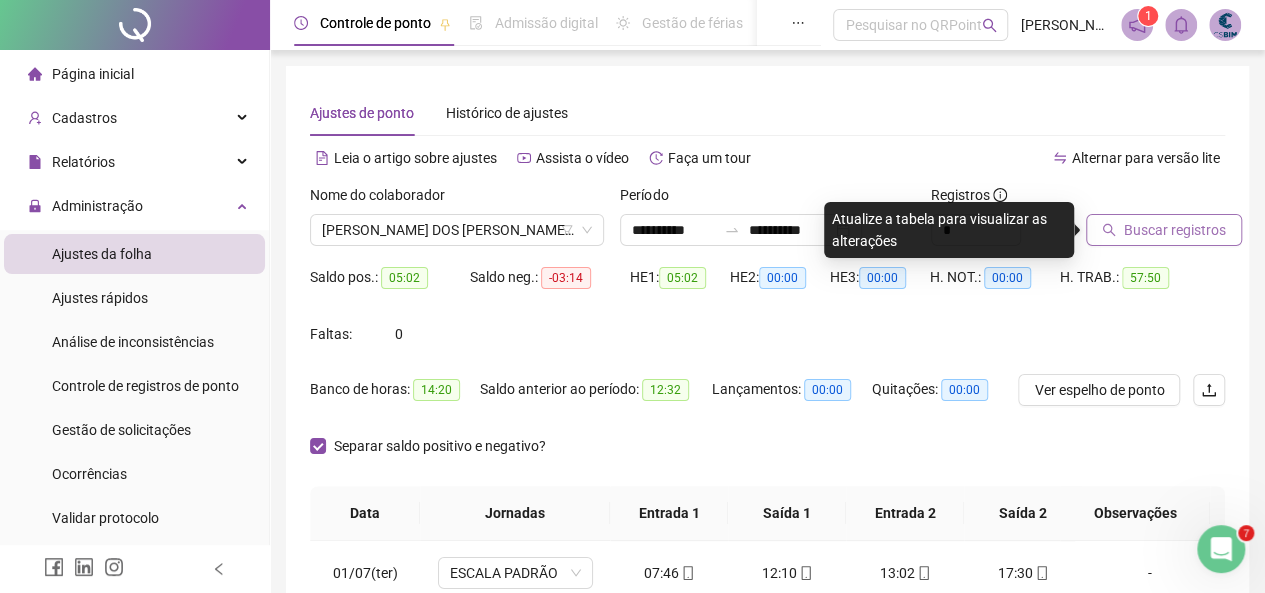 click on "Buscar registros" at bounding box center (1175, 230) 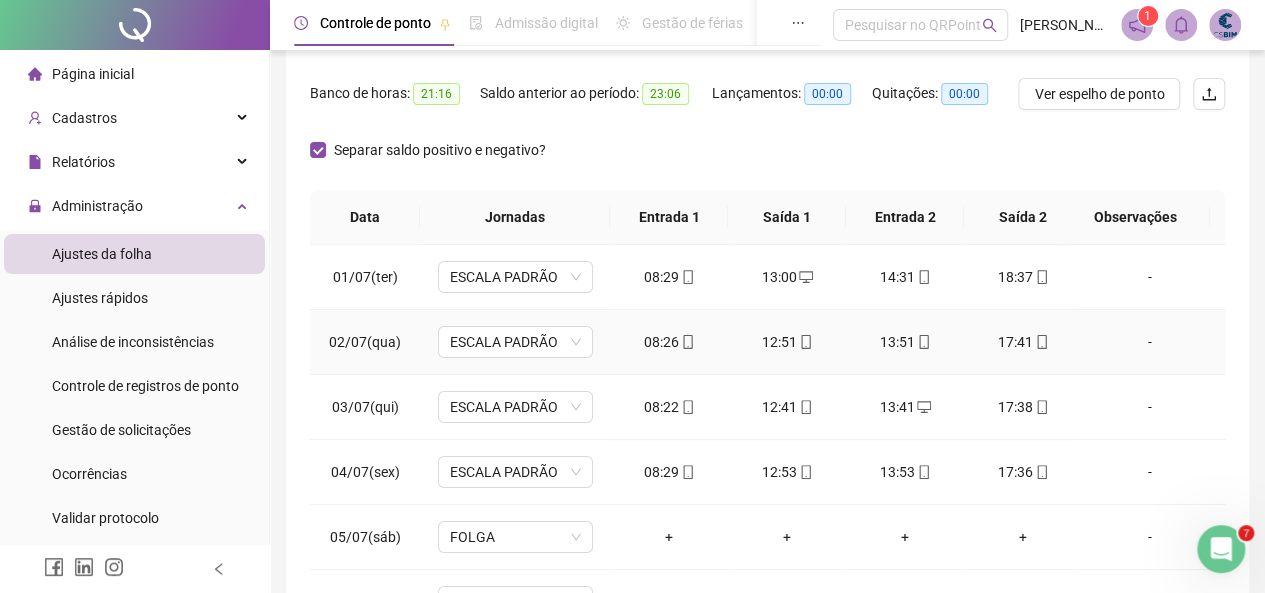 scroll, scrollTop: 300, scrollLeft: 0, axis: vertical 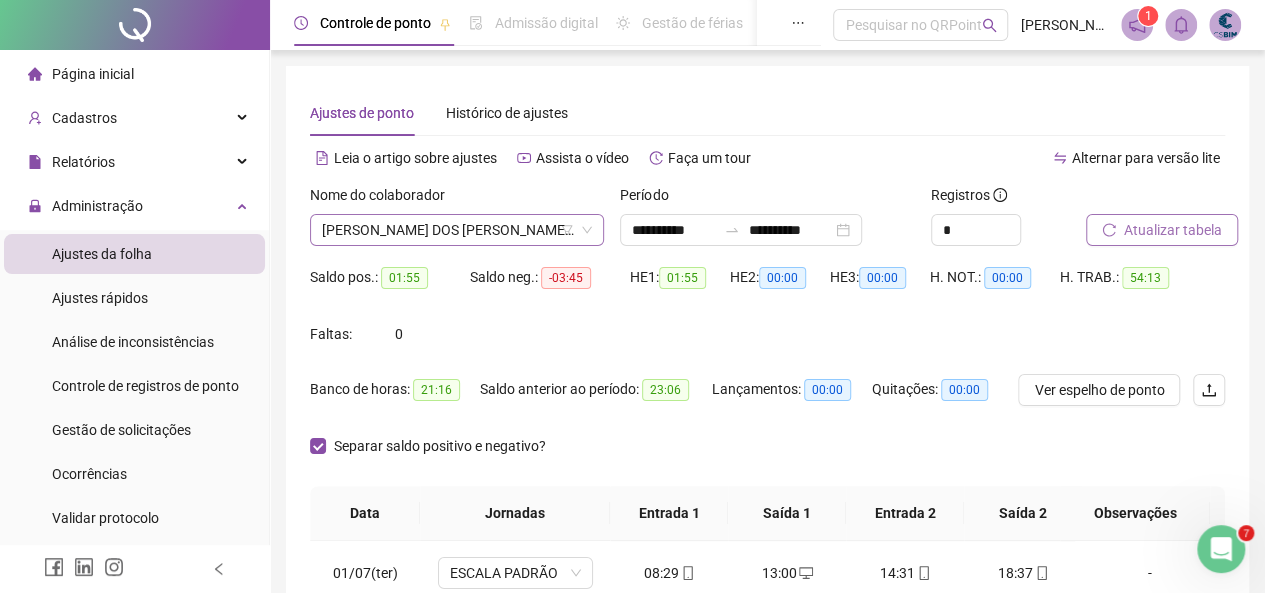 click on "[PERSON_NAME] DOS [PERSON_NAME] [PERSON_NAME]" at bounding box center (457, 230) 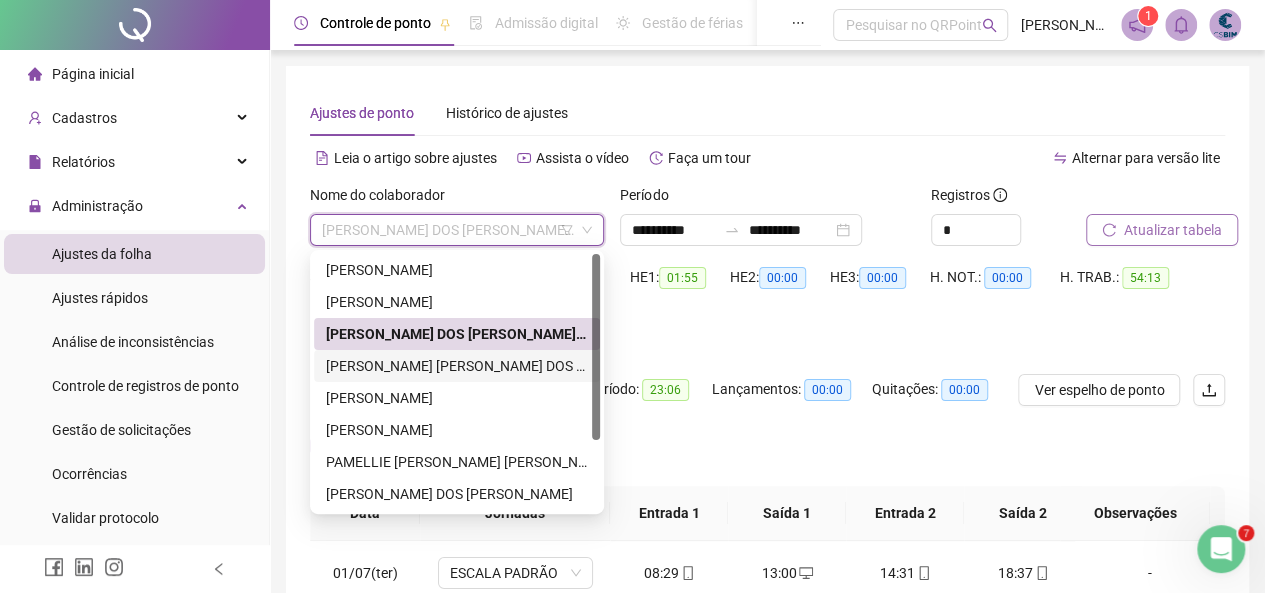 click on "[PERSON_NAME] [PERSON_NAME] DOS [PERSON_NAME]" at bounding box center [457, 366] 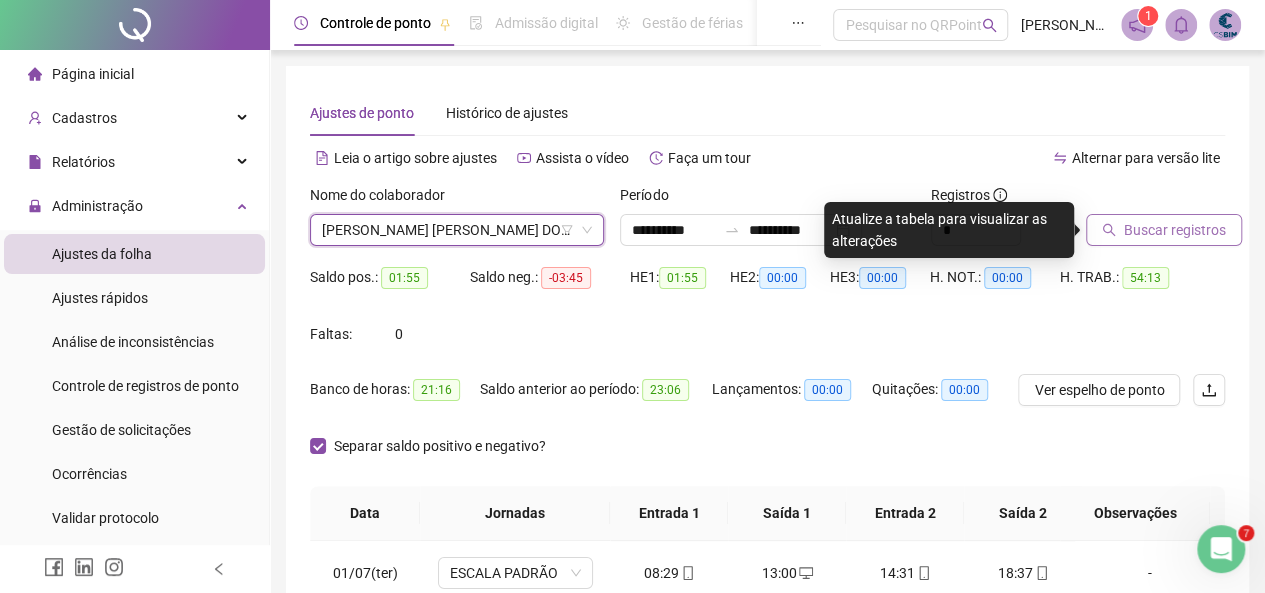 click on "Buscar registros" at bounding box center [1175, 230] 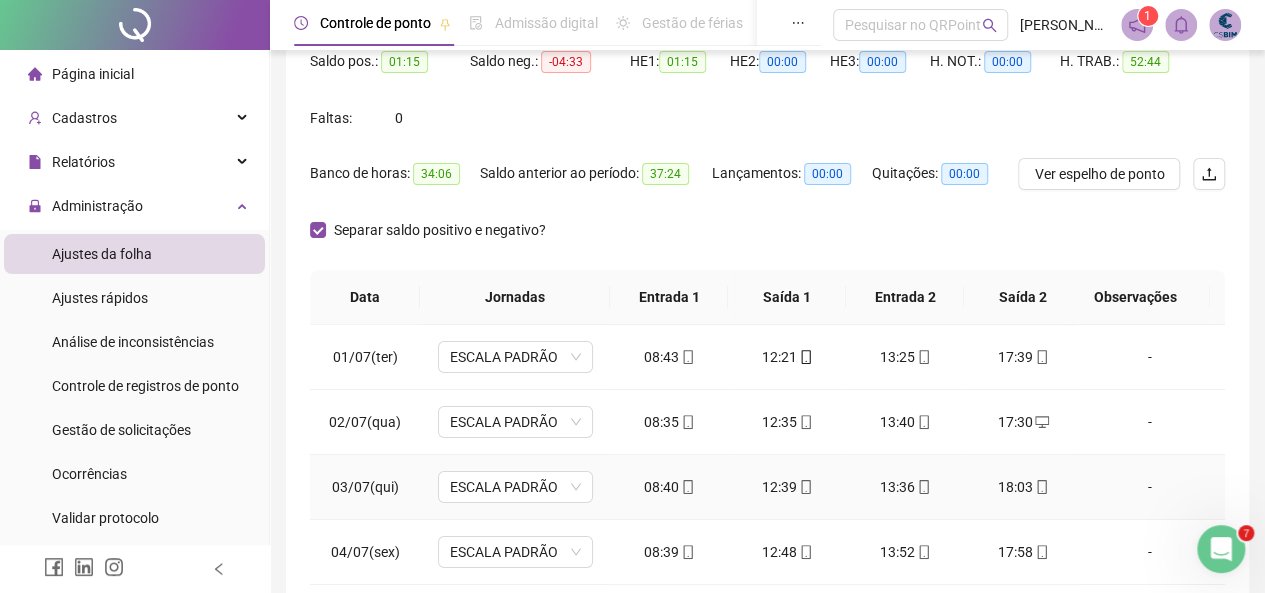 scroll, scrollTop: 400, scrollLeft: 0, axis: vertical 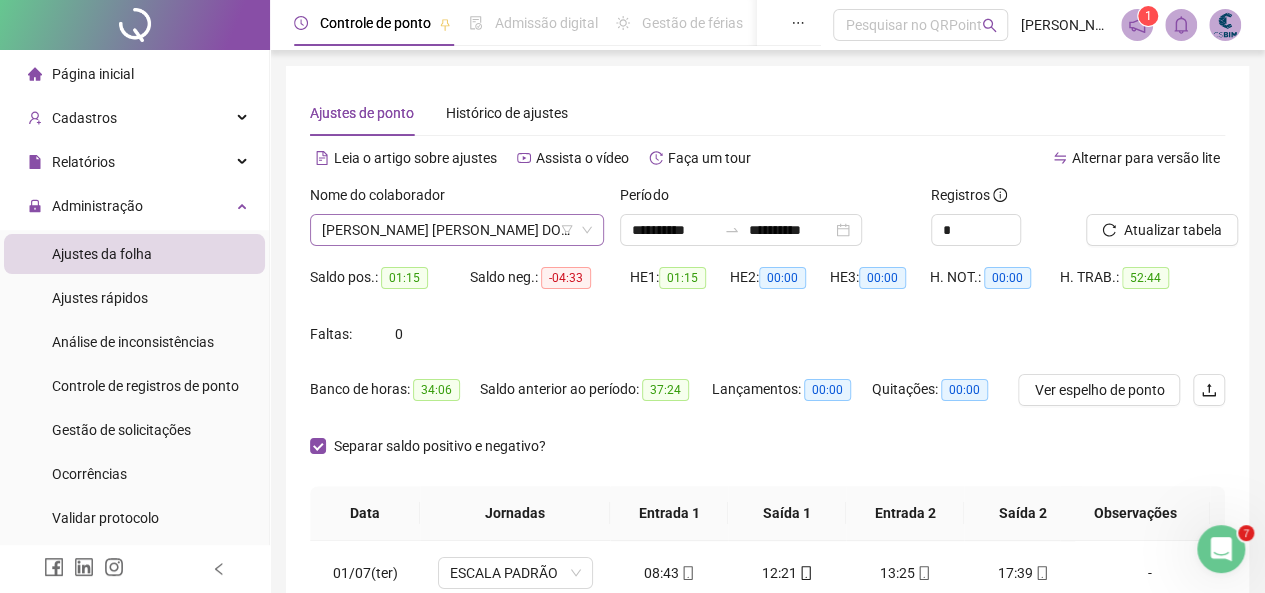 click on "[PERSON_NAME] [PERSON_NAME] DOS [PERSON_NAME]" at bounding box center [457, 230] 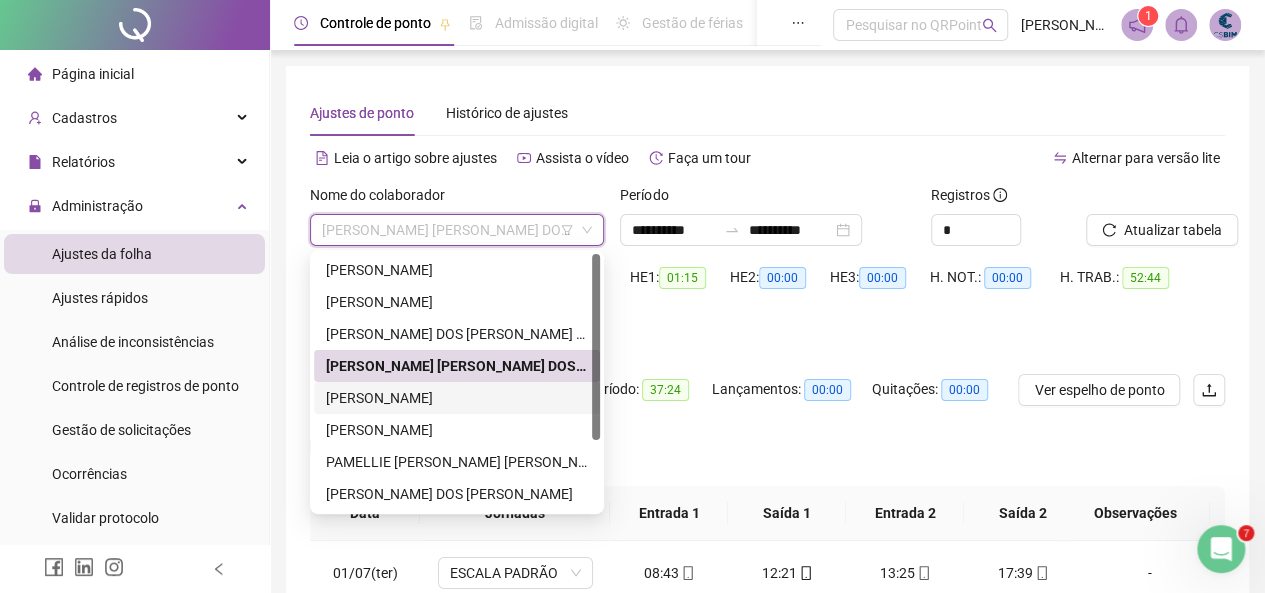 click on "[PERSON_NAME]" at bounding box center (457, 398) 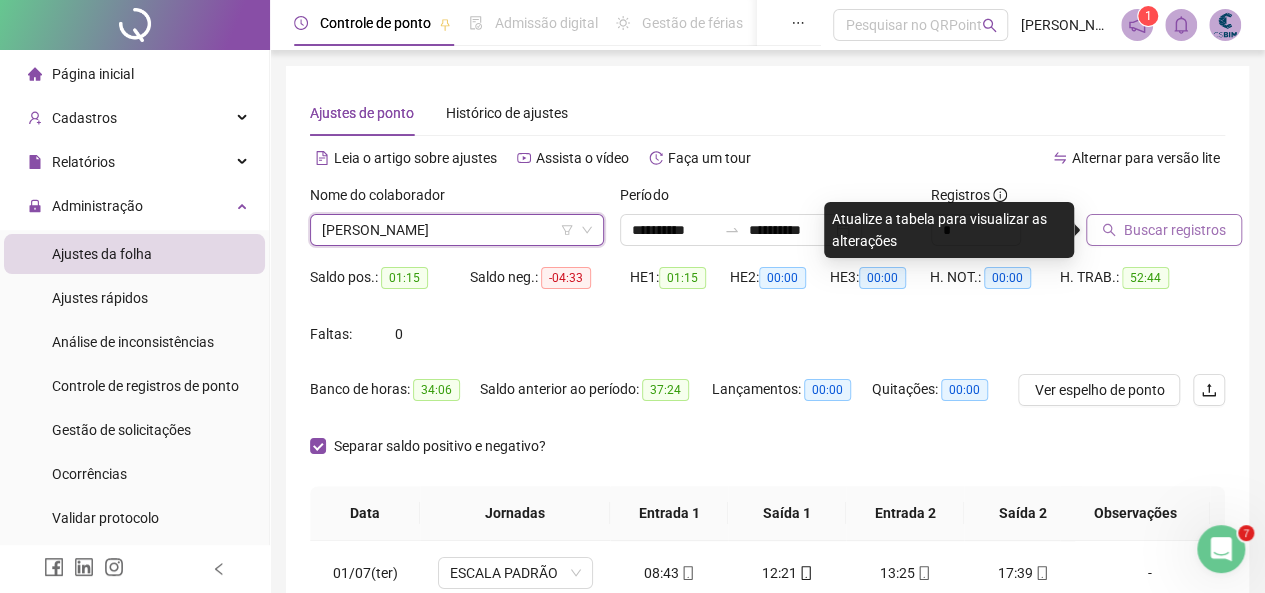 click on "Buscar registros" at bounding box center (1175, 230) 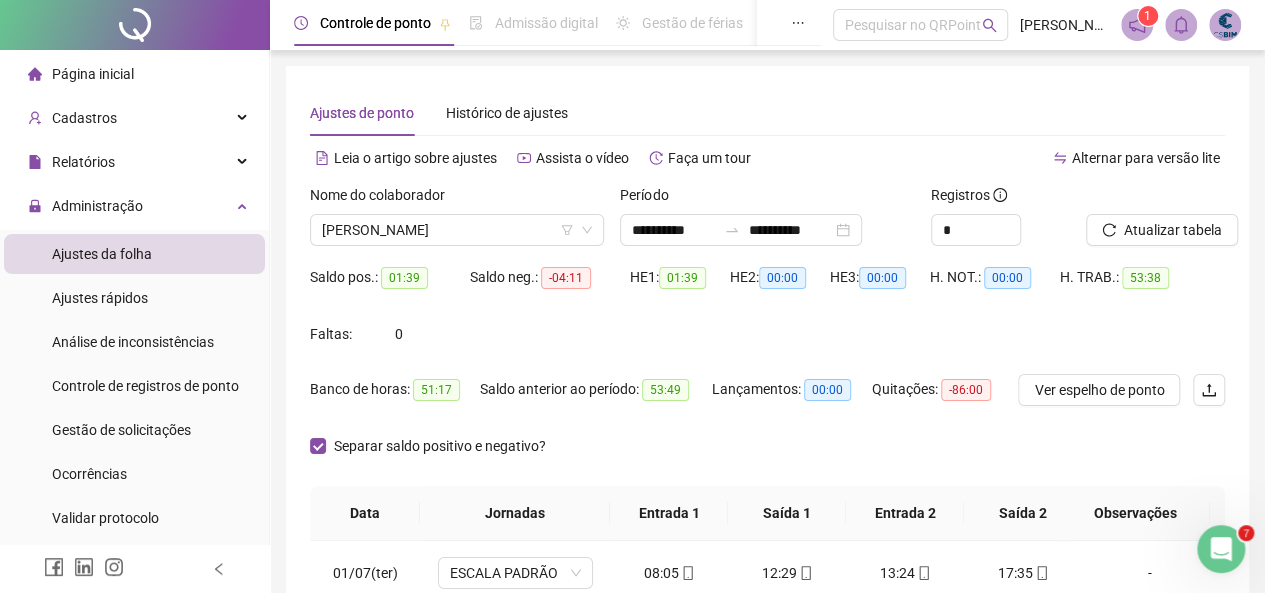 scroll, scrollTop: 400, scrollLeft: 0, axis: vertical 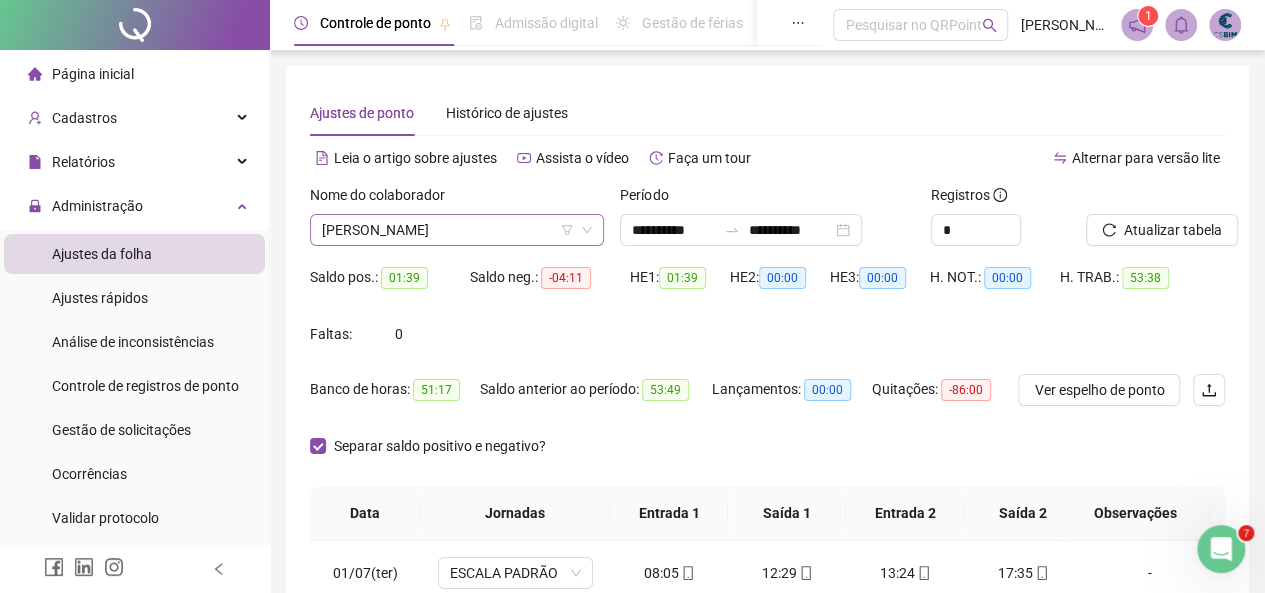click on "[PERSON_NAME]" at bounding box center (457, 230) 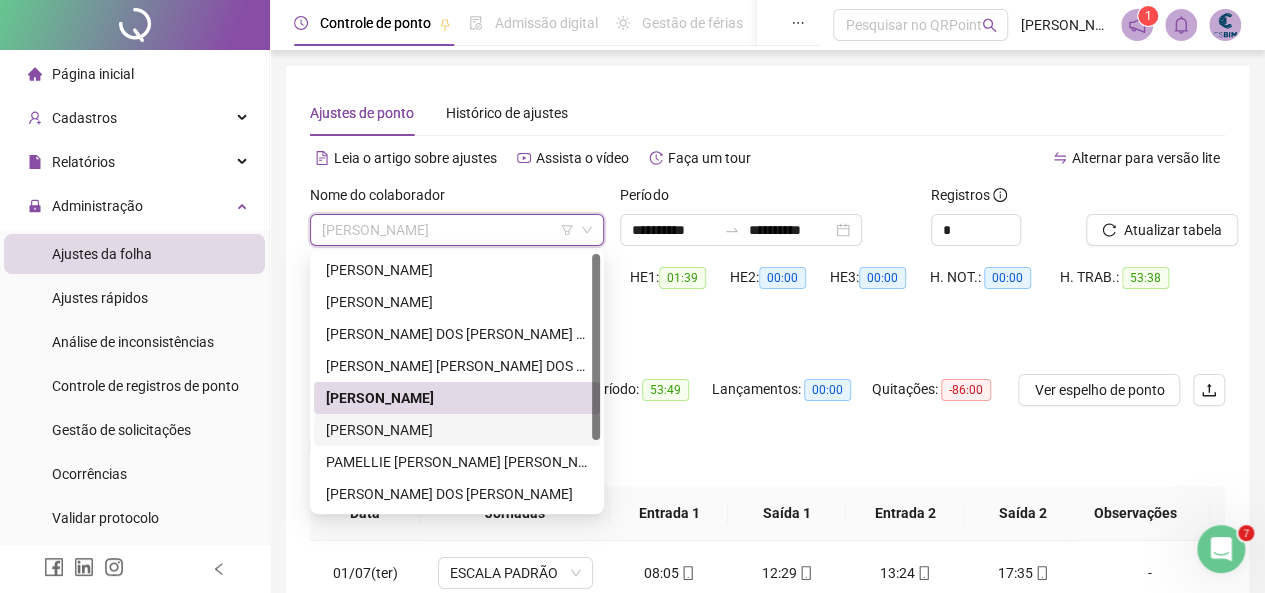 click on "[PERSON_NAME]" at bounding box center [457, 430] 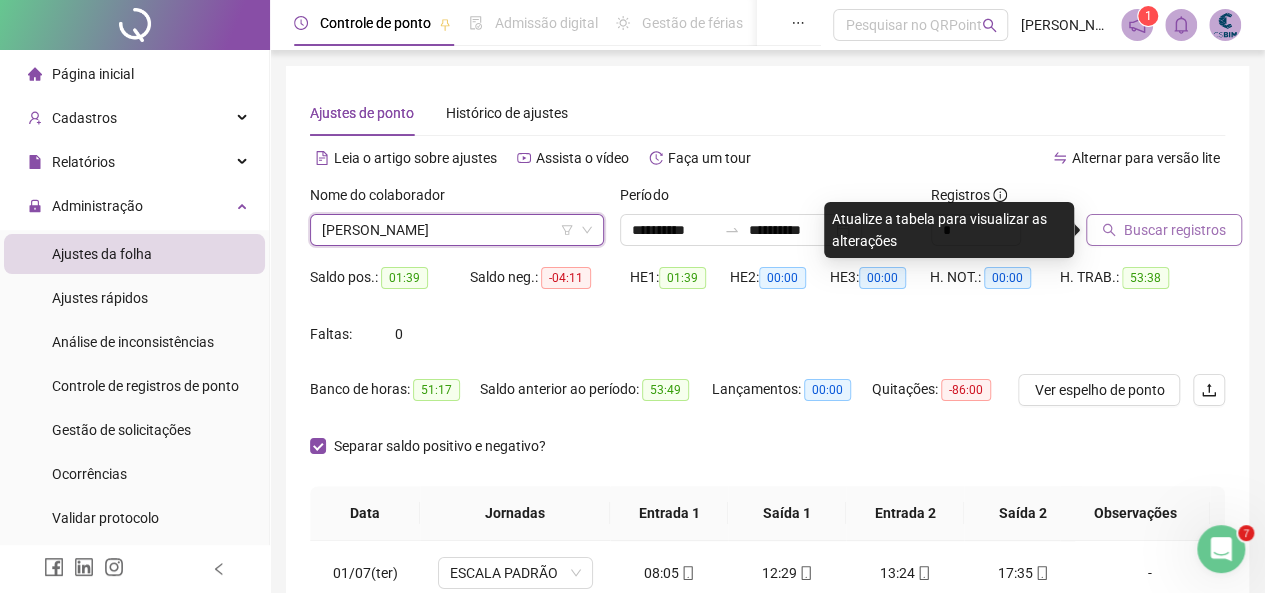 click on "Buscar registros" at bounding box center (1175, 230) 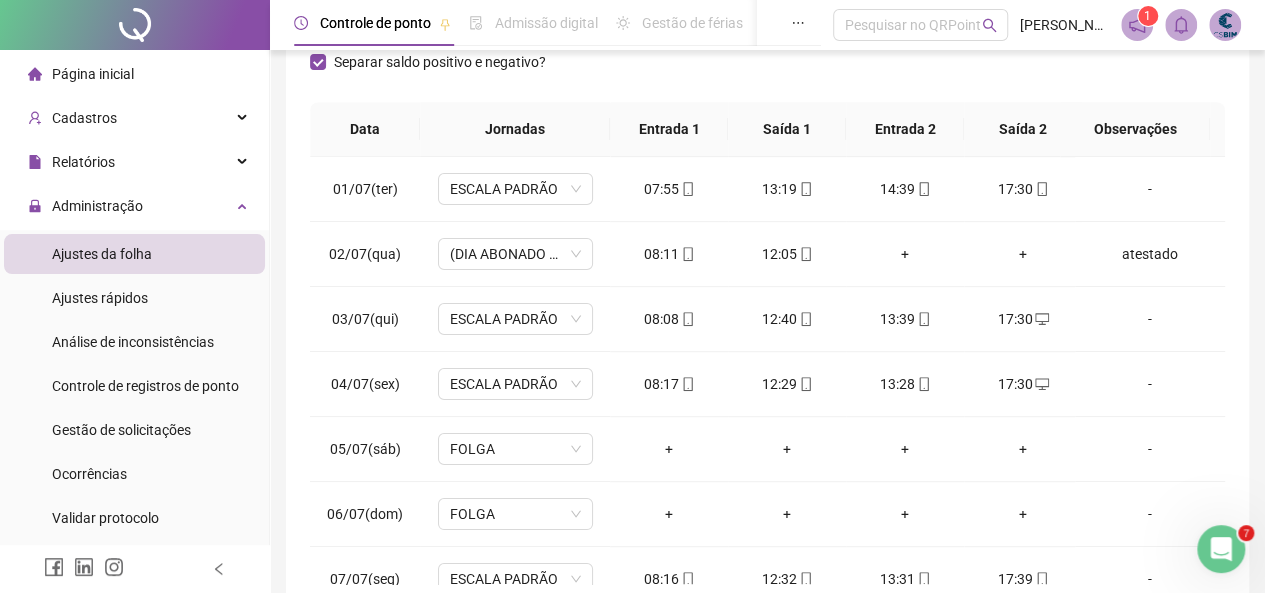 scroll, scrollTop: 484, scrollLeft: 0, axis: vertical 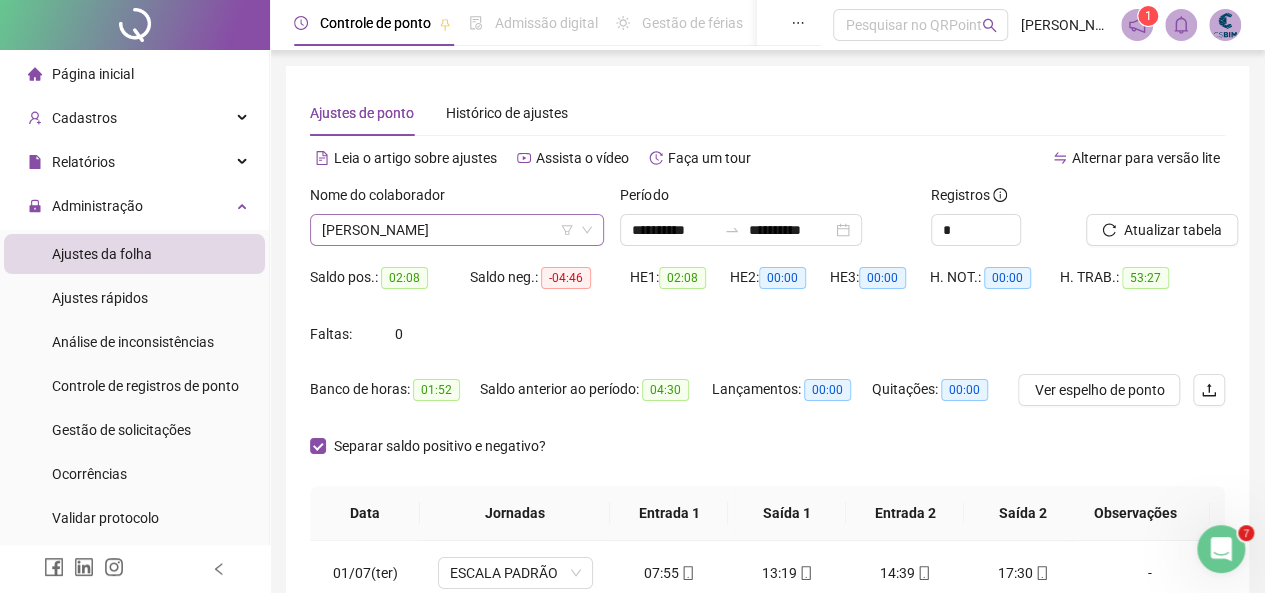 click on "[PERSON_NAME]" at bounding box center (457, 230) 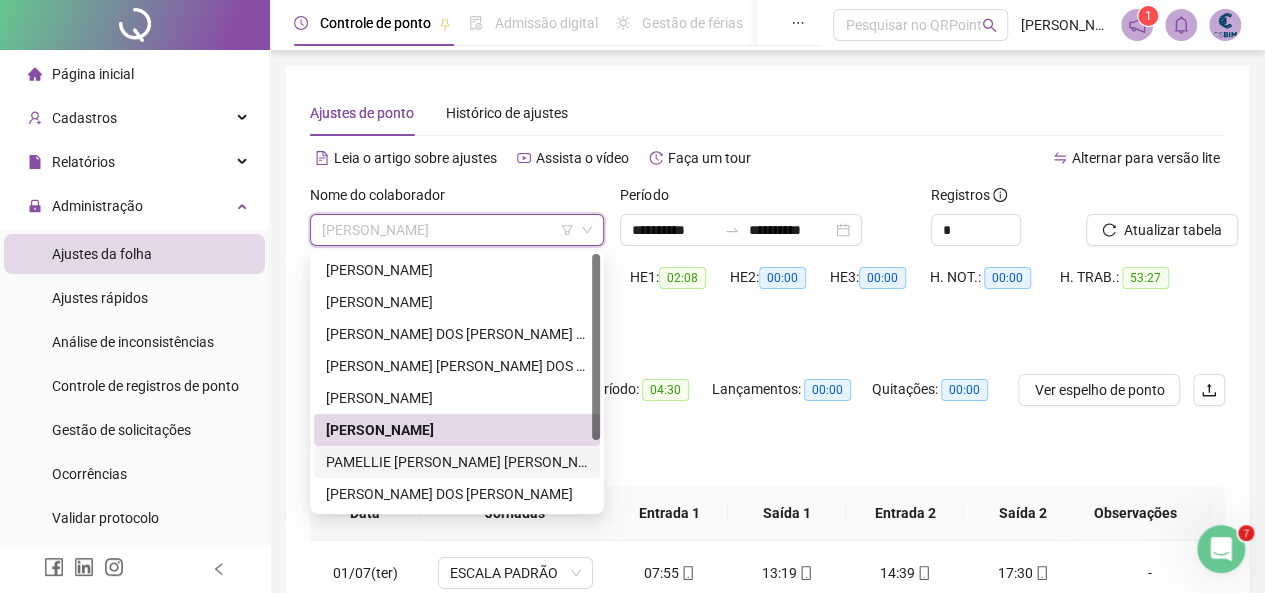 click on "PAMELLIE [PERSON_NAME] [PERSON_NAME]" at bounding box center (457, 462) 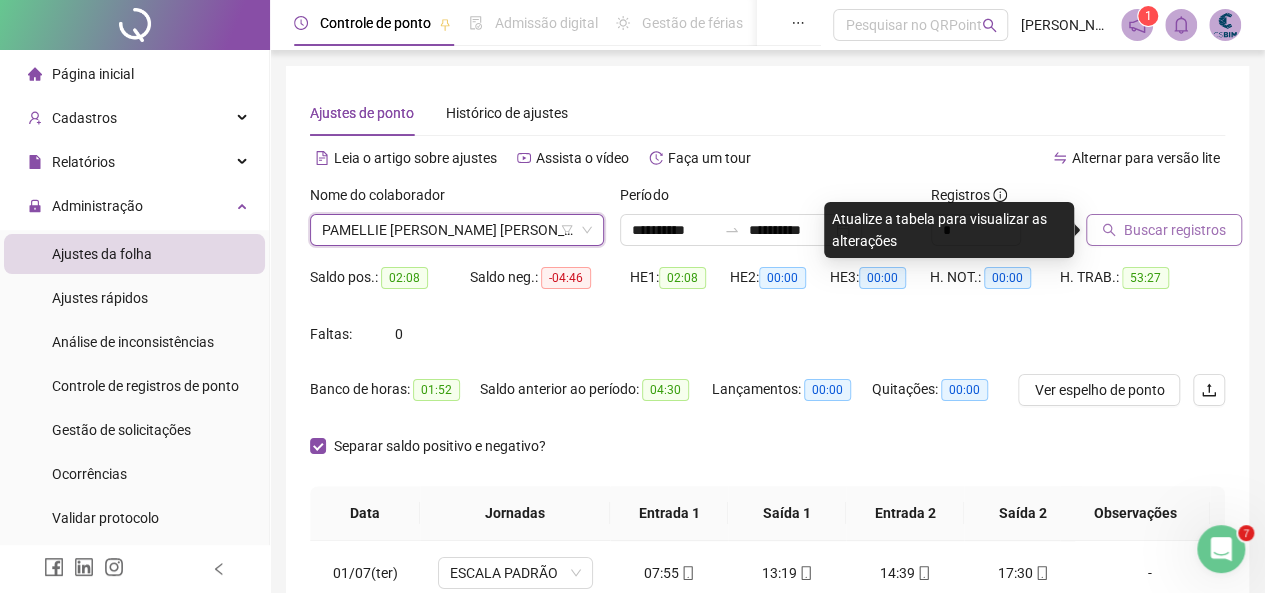 click on "Buscar registros" at bounding box center [1175, 230] 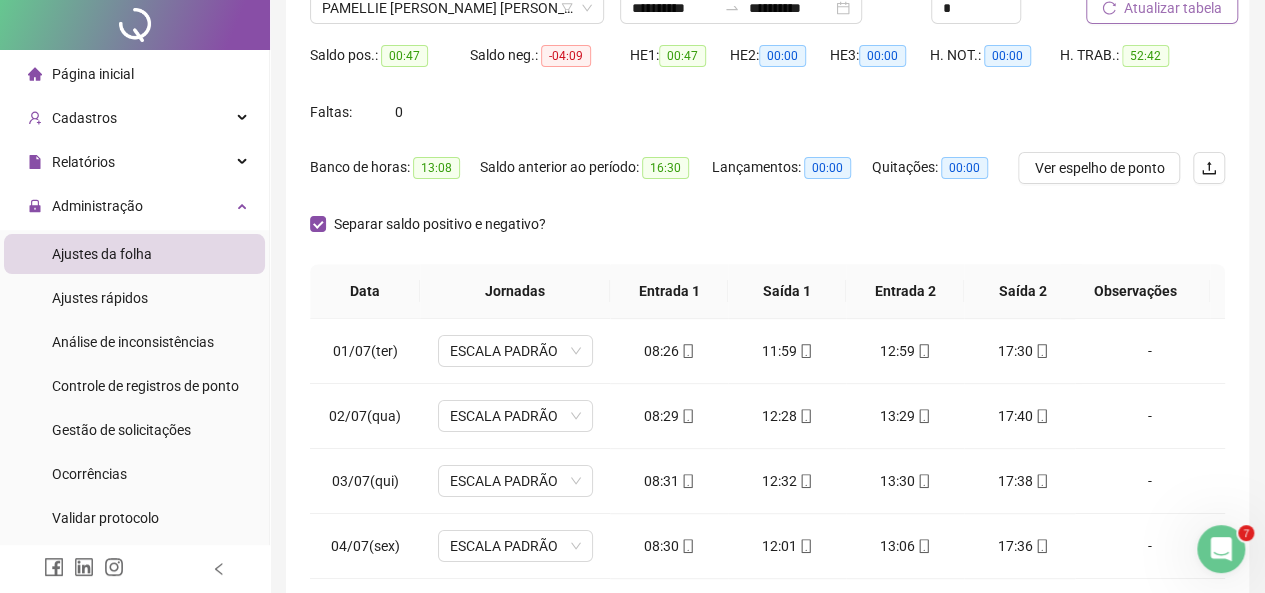 scroll, scrollTop: 400, scrollLeft: 0, axis: vertical 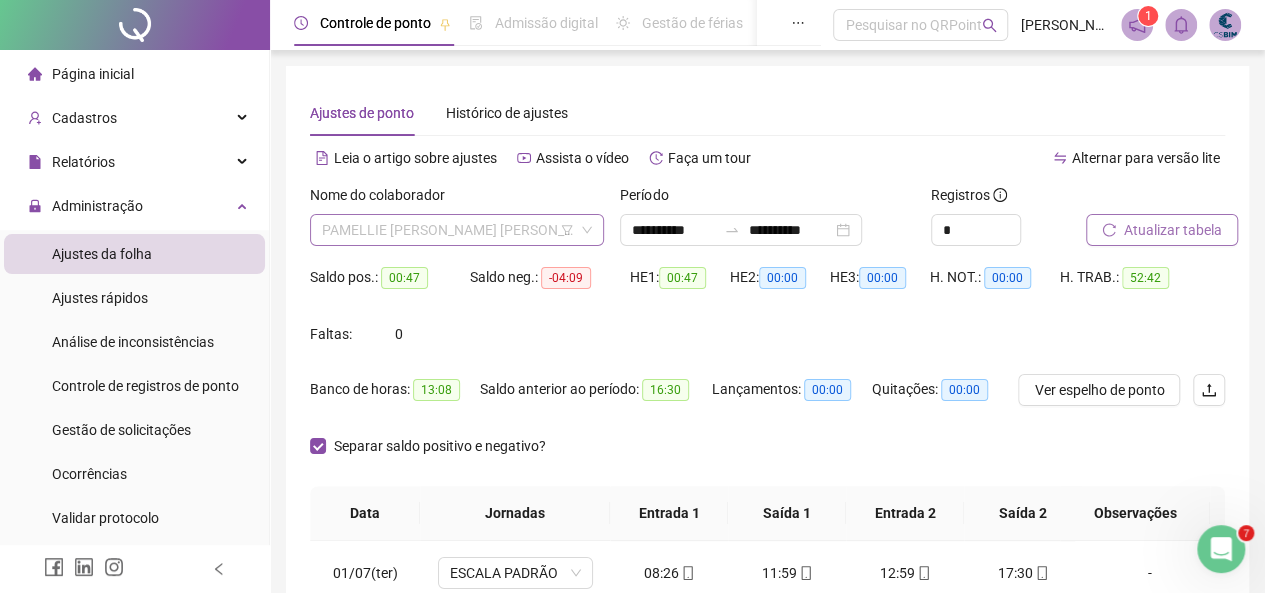 click on "PAMELLIE [PERSON_NAME] [PERSON_NAME]" at bounding box center (457, 230) 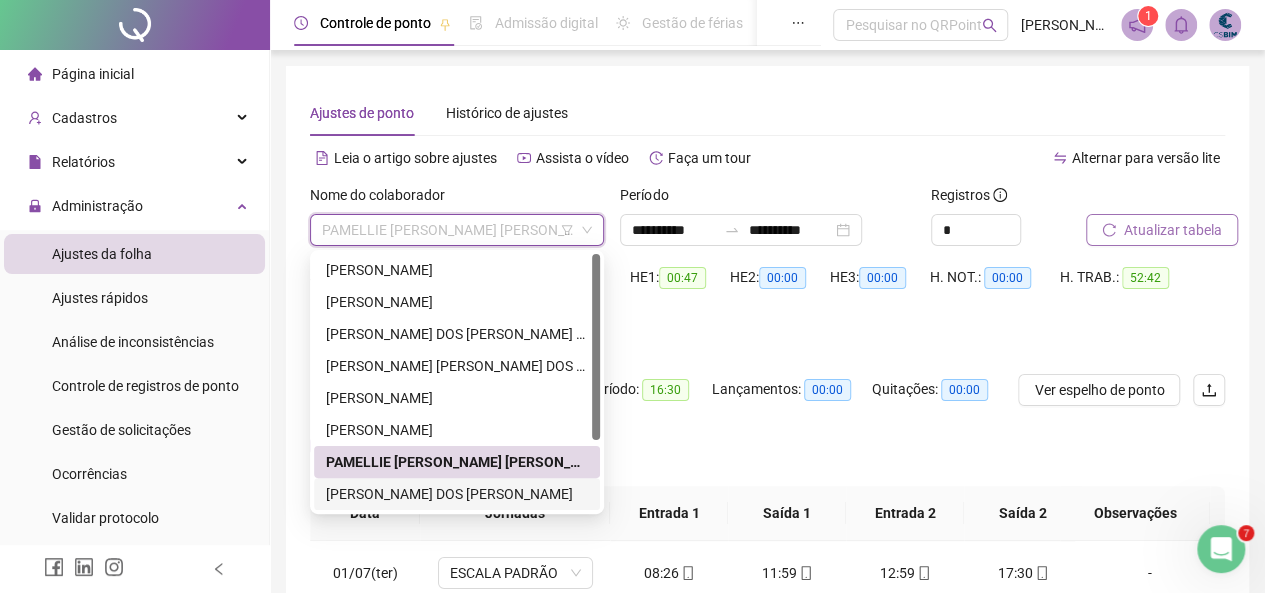 click on "[PERSON_NAME] DOS [PERSON_NAME]" at bounding box center (457, 494) 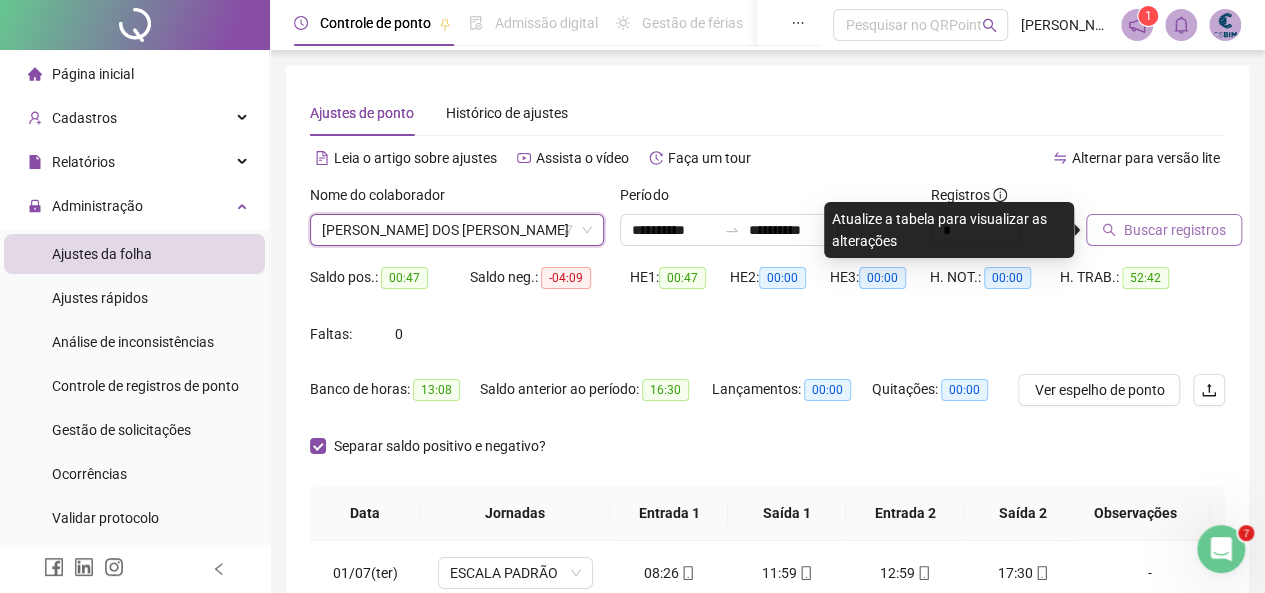 click on "Buscar registros" at bounding box center [1175, 230] 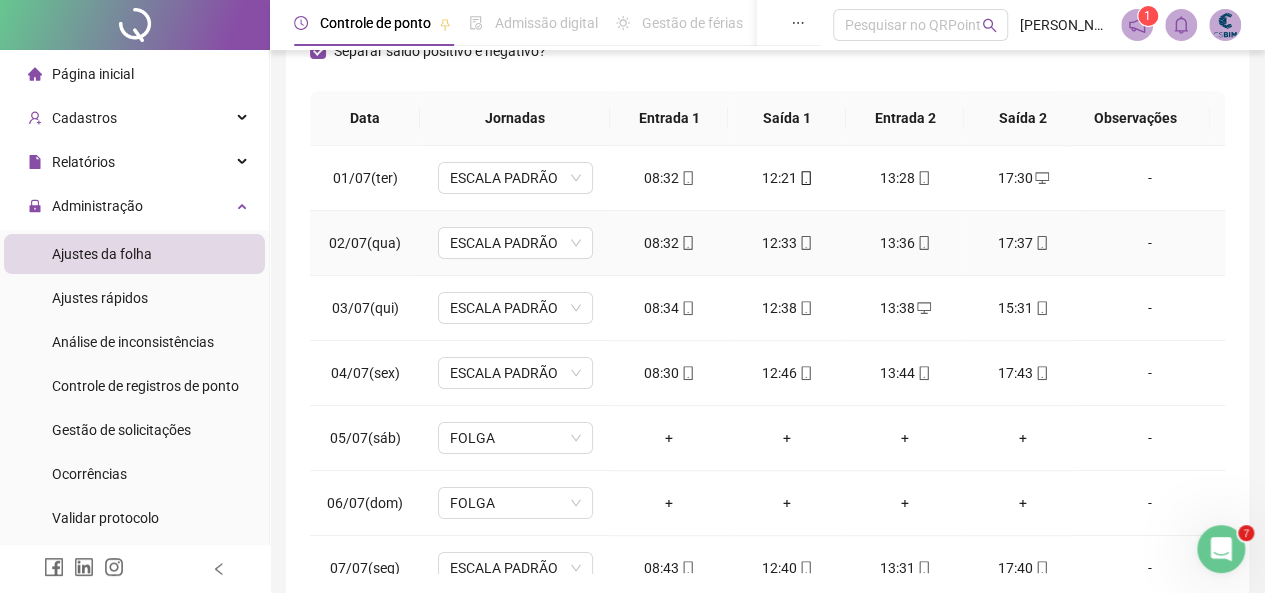 scroll, scrollTop: 400, scrollLeft: 0, axis: vertical 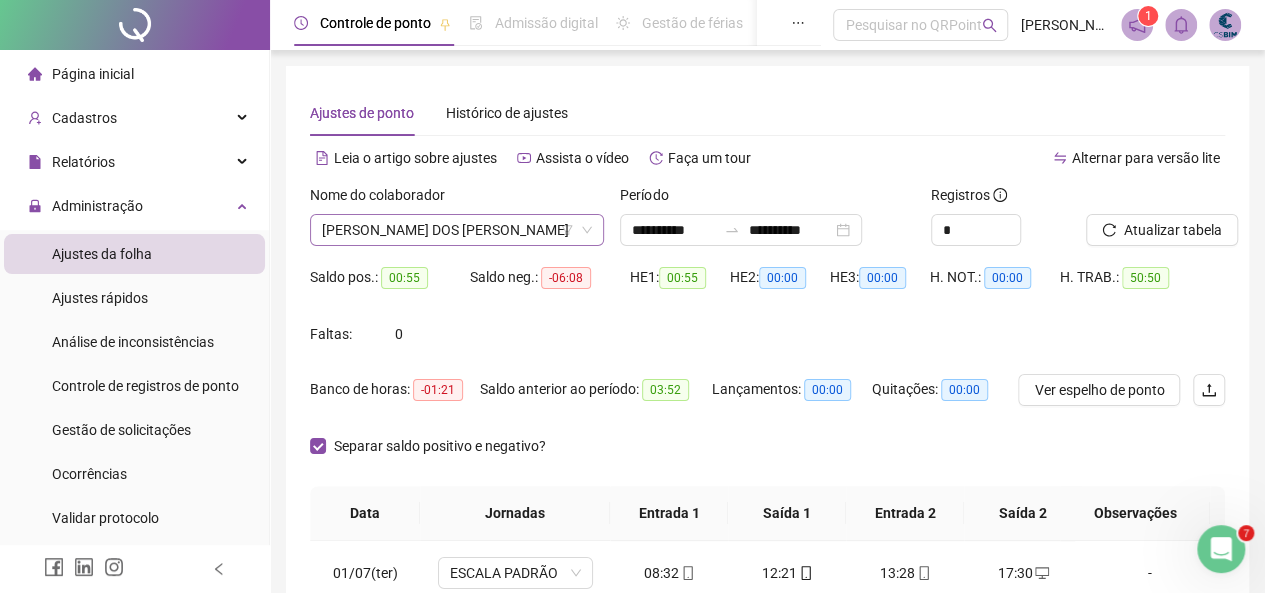 click on "[PERSON_NAME] DOS [PERSON_NAME]" at bounding box center [457, 230] 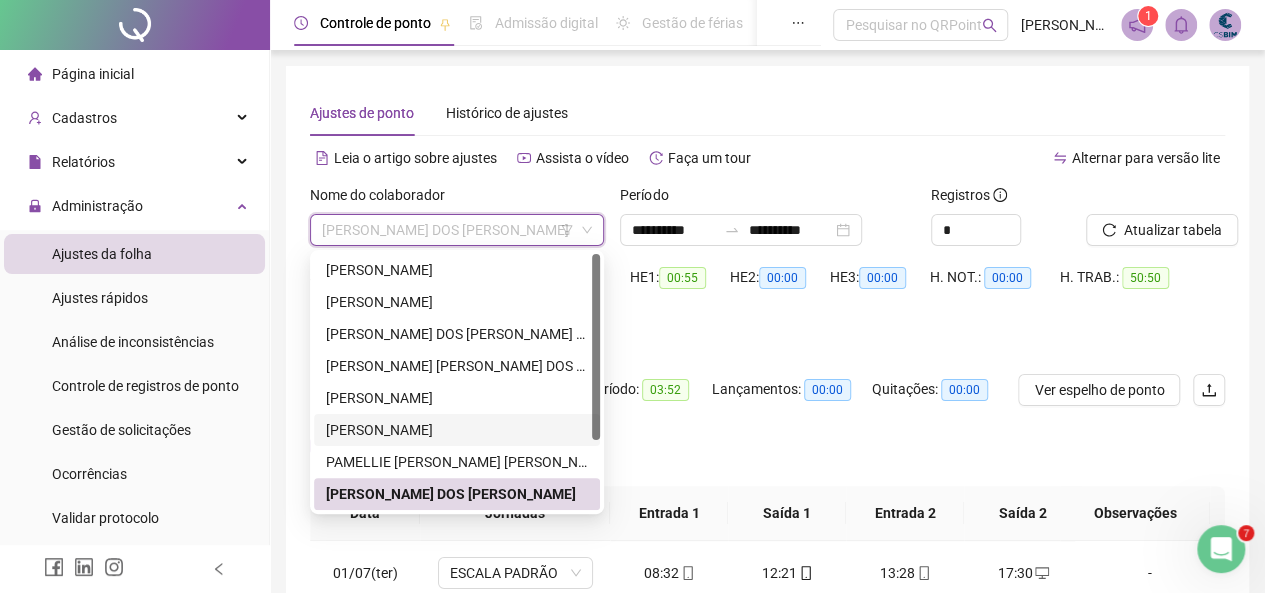 scroll, scrollTop: 96, scrollLeft: 0, axis: vertical 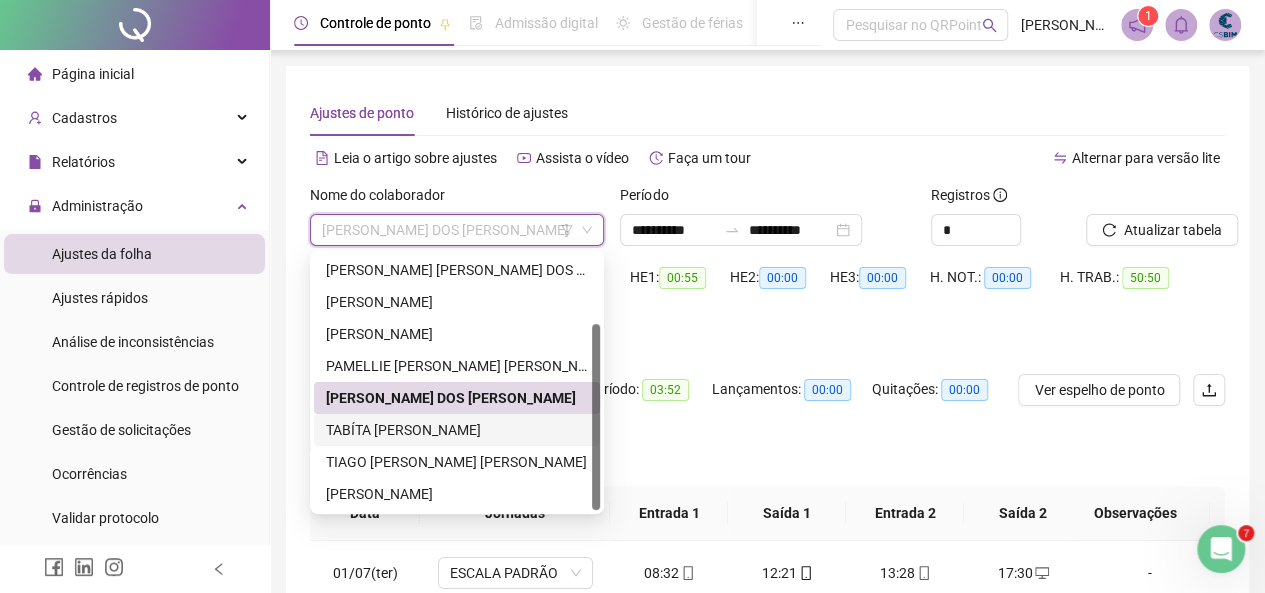 click on "TABÍTA [PERSON_NAME]" at bounding box center [457, 430] 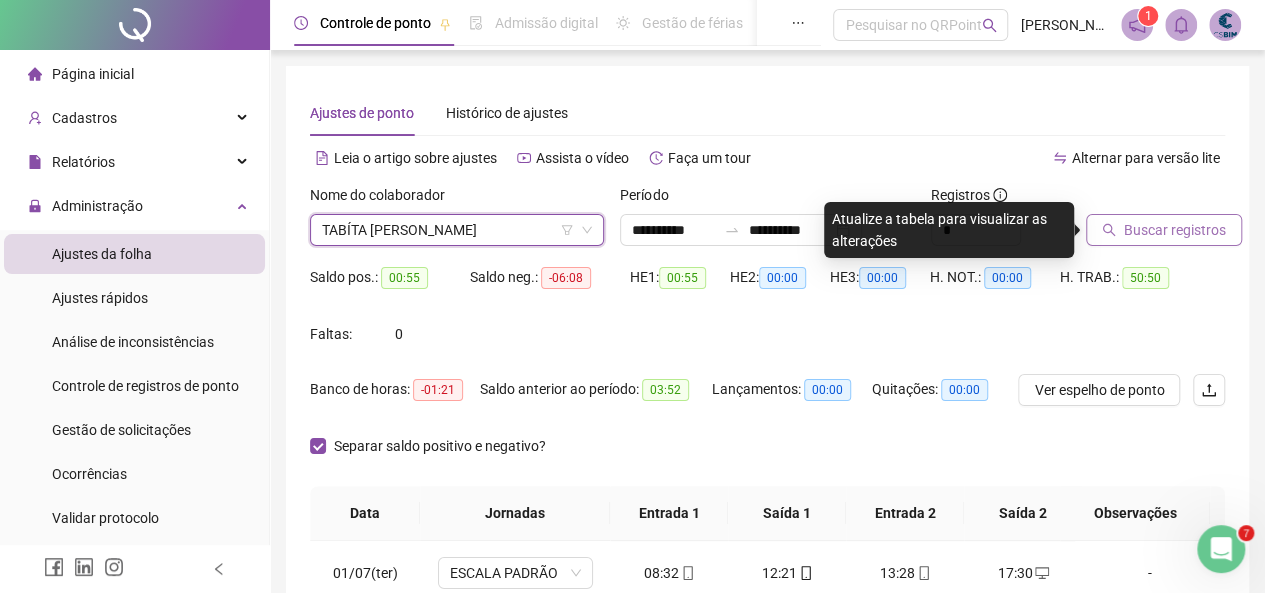 click on "Buscar registros" at bounding box center [1175, 230] 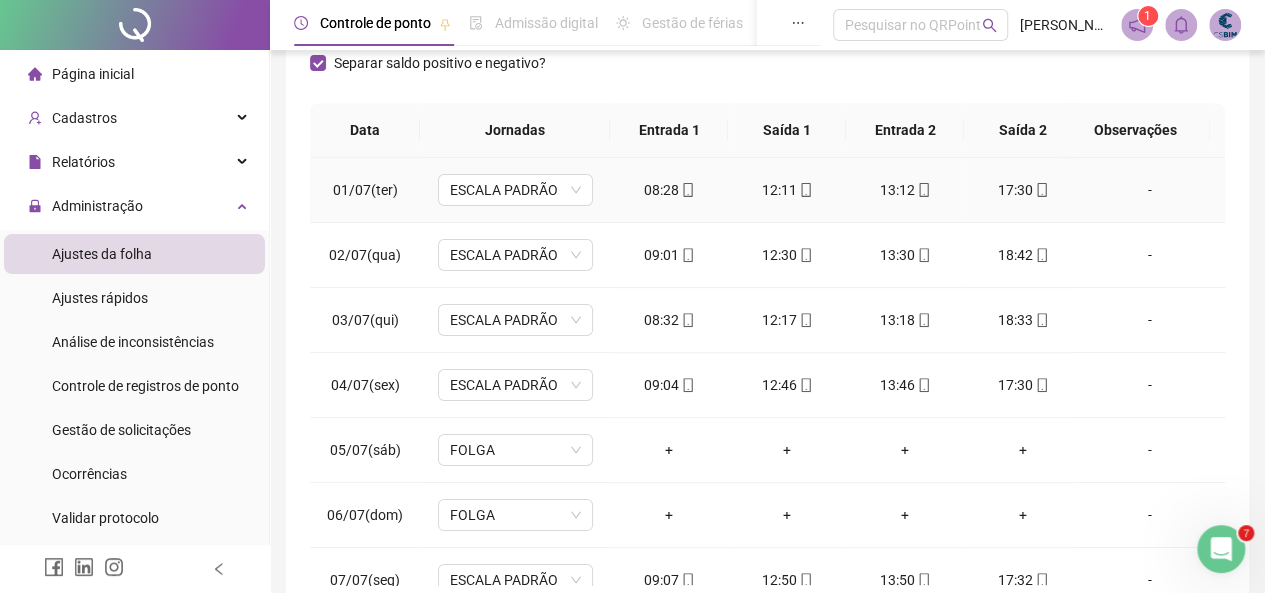 scroll, scrollTop: 400, scrollLeft: 0, axis: vertical 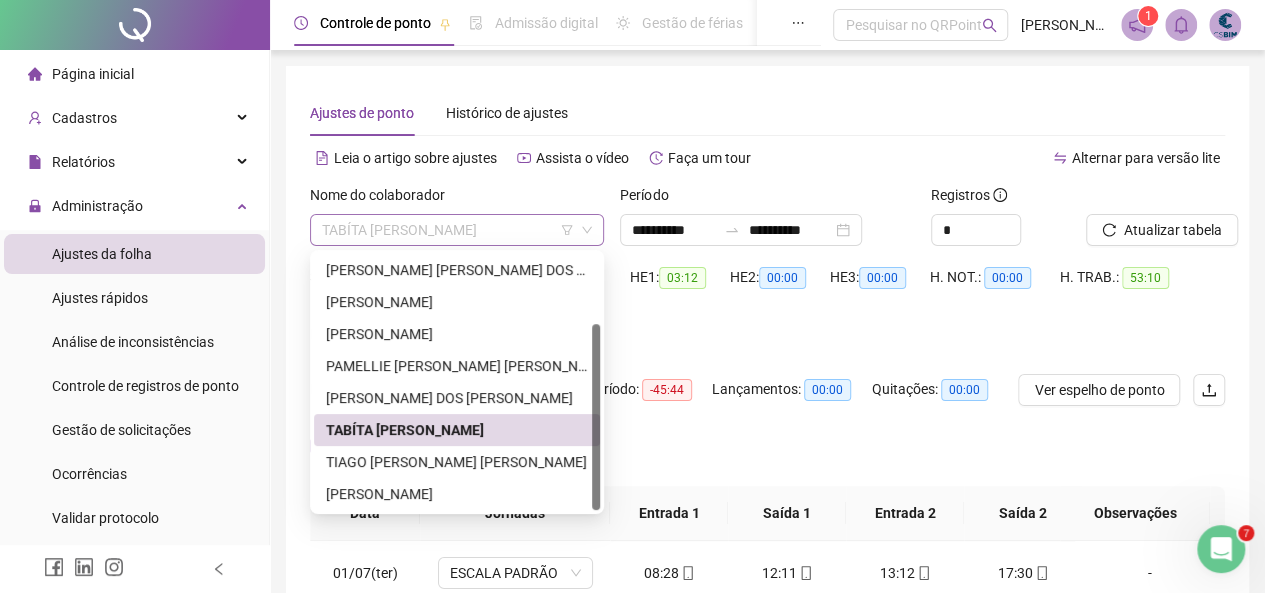 click on "TABÍTA [PERSON_NAME]" at bounding box center (457, 230) 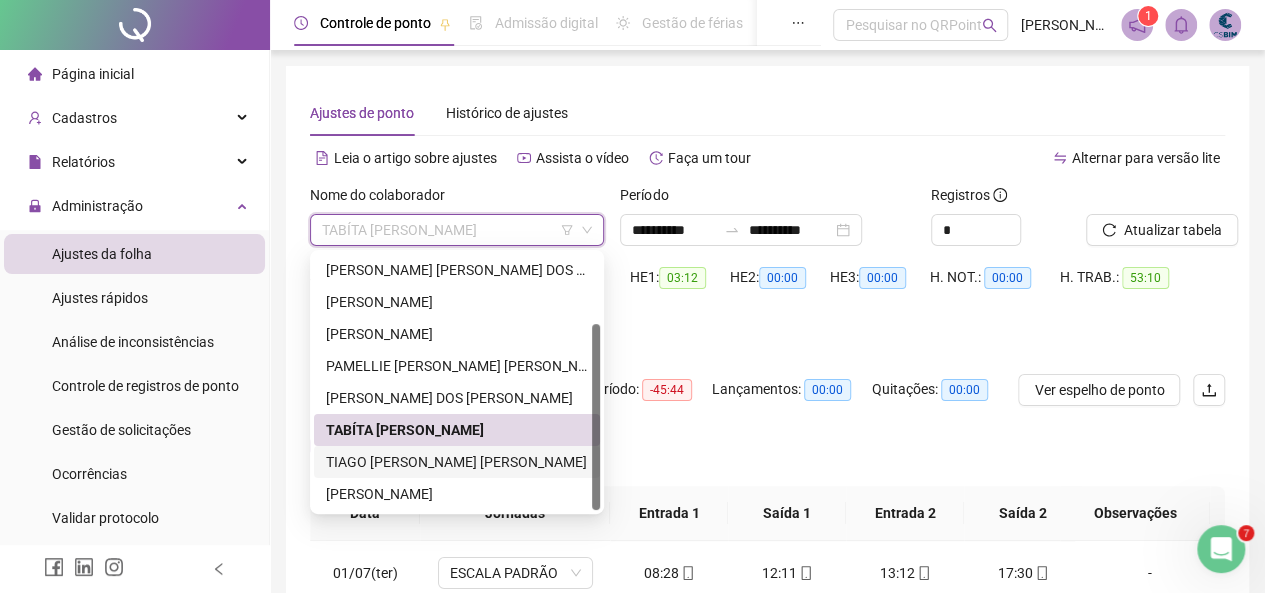 click on "TIAGO [PERSON_NAME] [PERSON_NAME]" at bounding box center (457, 462) 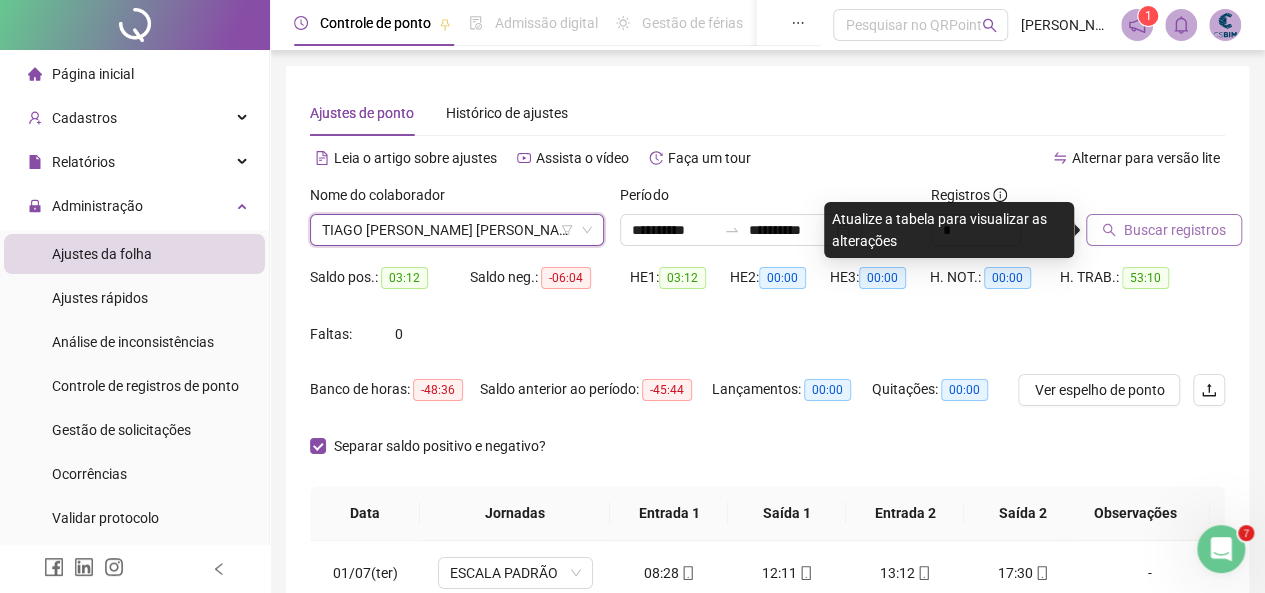 click on "Buscar registros" at bounding box center (1175, 230) 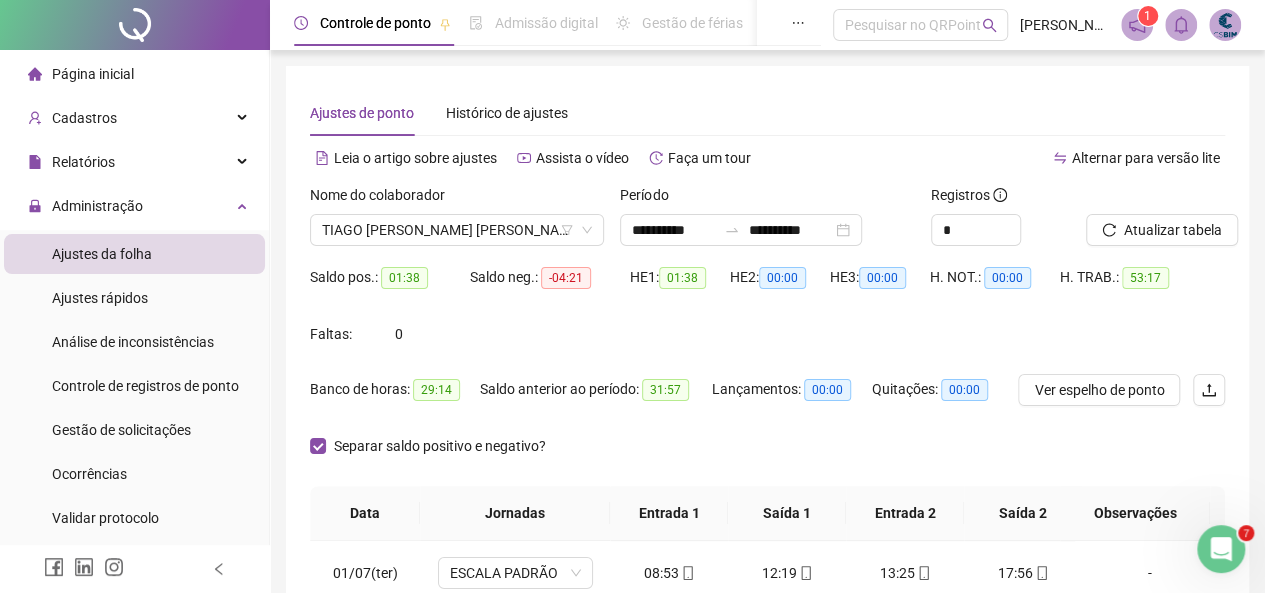 scroll, scrollTop: 400, scrollLeft: 0, axis: vertical 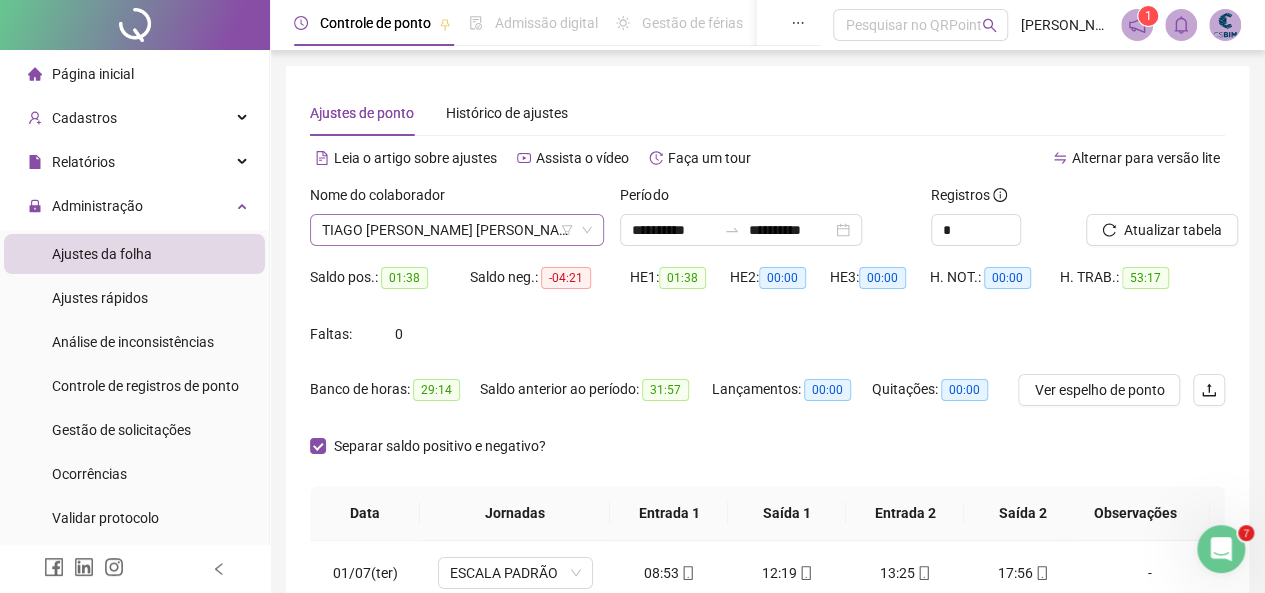 click on "TIAGO [PERSON_NAME] [PERSON_NAME]" at bounding box center [457, 230] 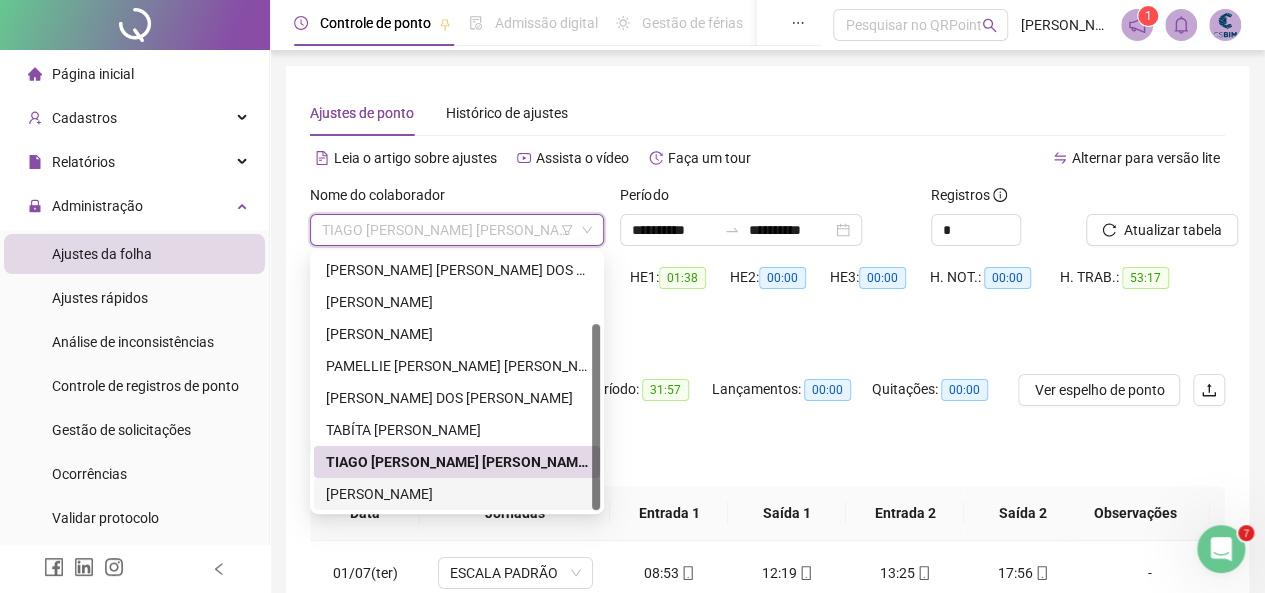 drag, startPoint x: 391, startPoint y: 501, endPoint x: 406, endPoint y: 487, distance: 20.518284 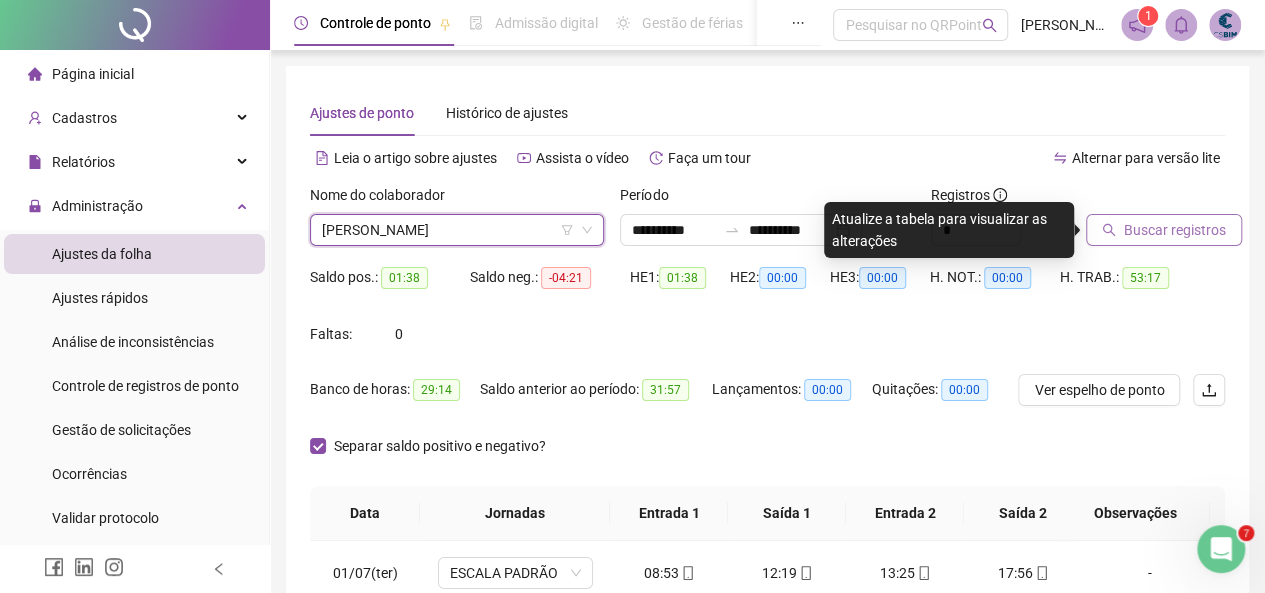 click on "Buscar registros" at bounding box center [1164, 230] 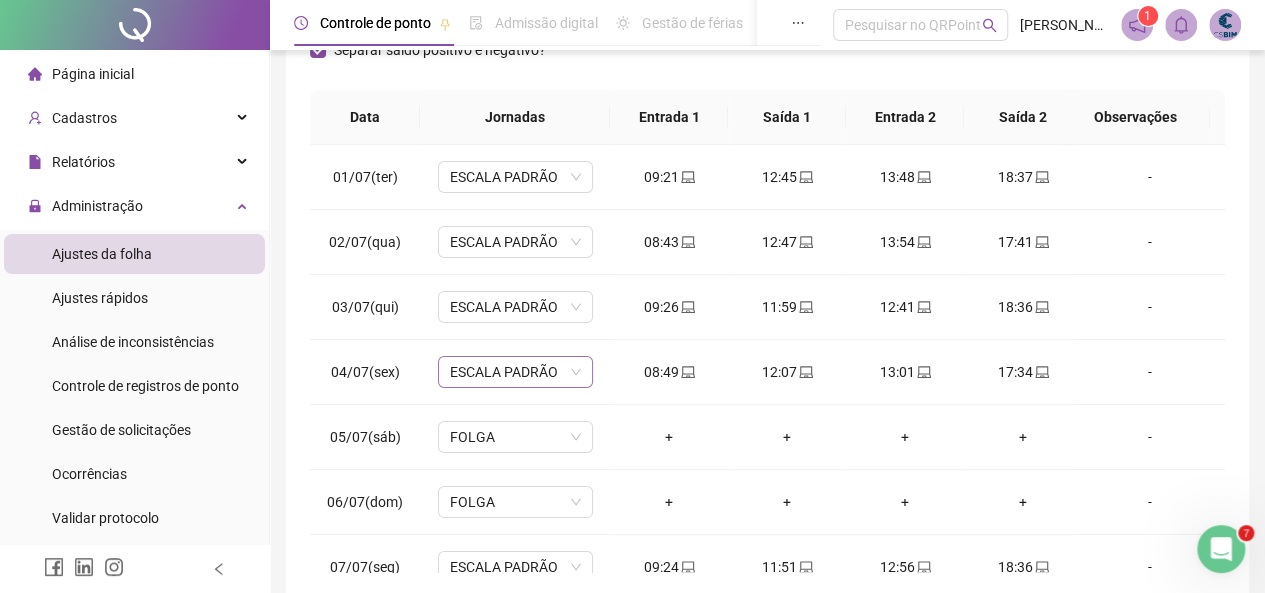 scroll, scrollTop: 400, scrollLeft: 0, axis: vertical 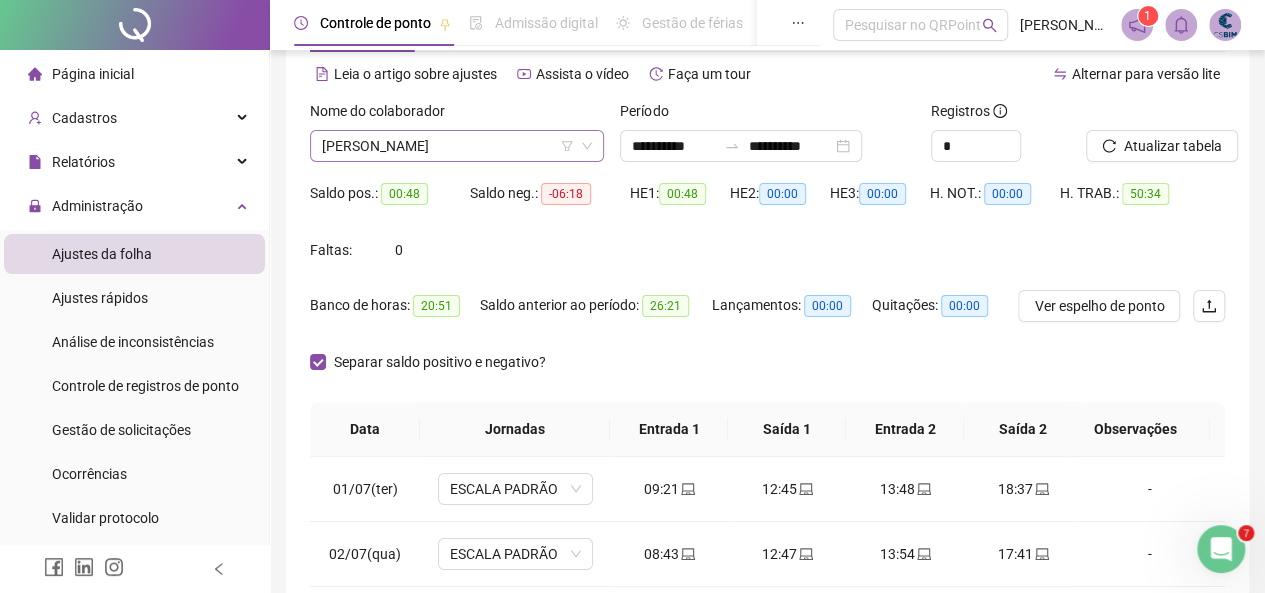 click on "[PERSON_NAME]" at bounding box center [457, 146] 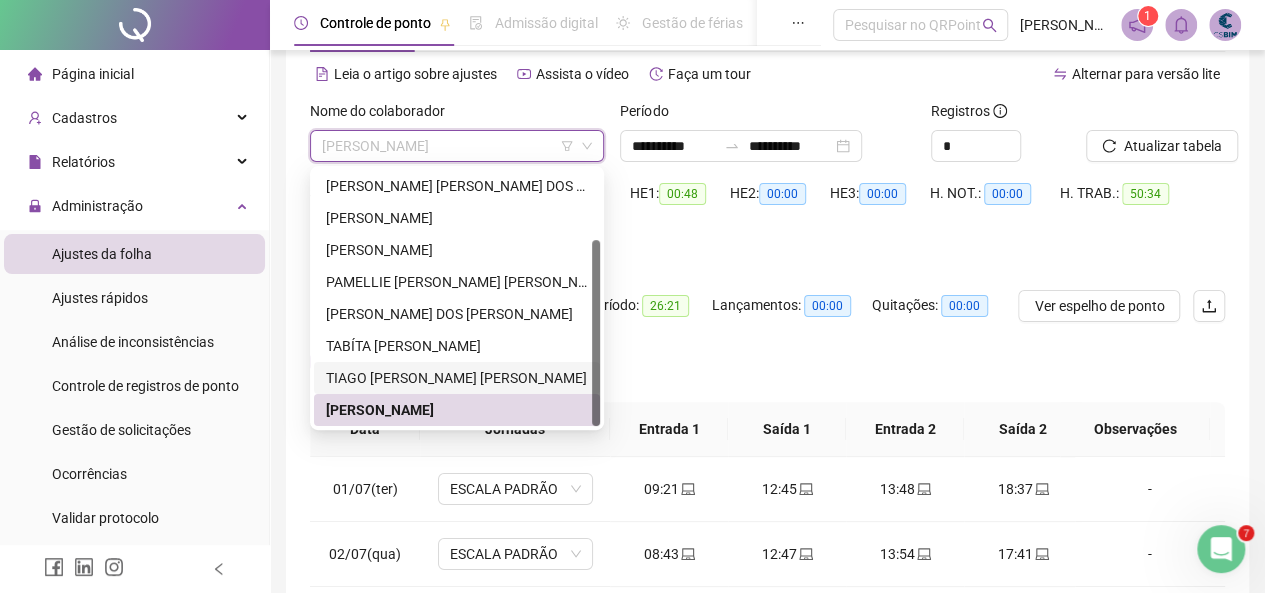 click on "TIAGO [PERSON_NAME] [PERSON_NAME]" at bounding box center (457, 378) 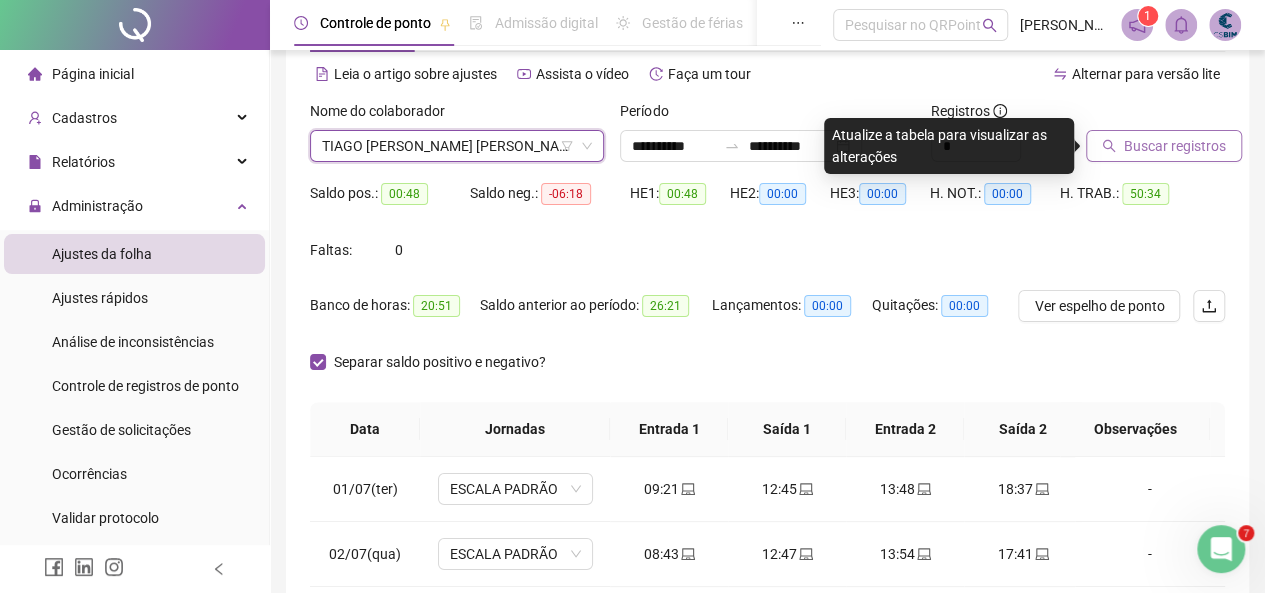 click on "Buscar registros" at bounding box center (1175, 146) 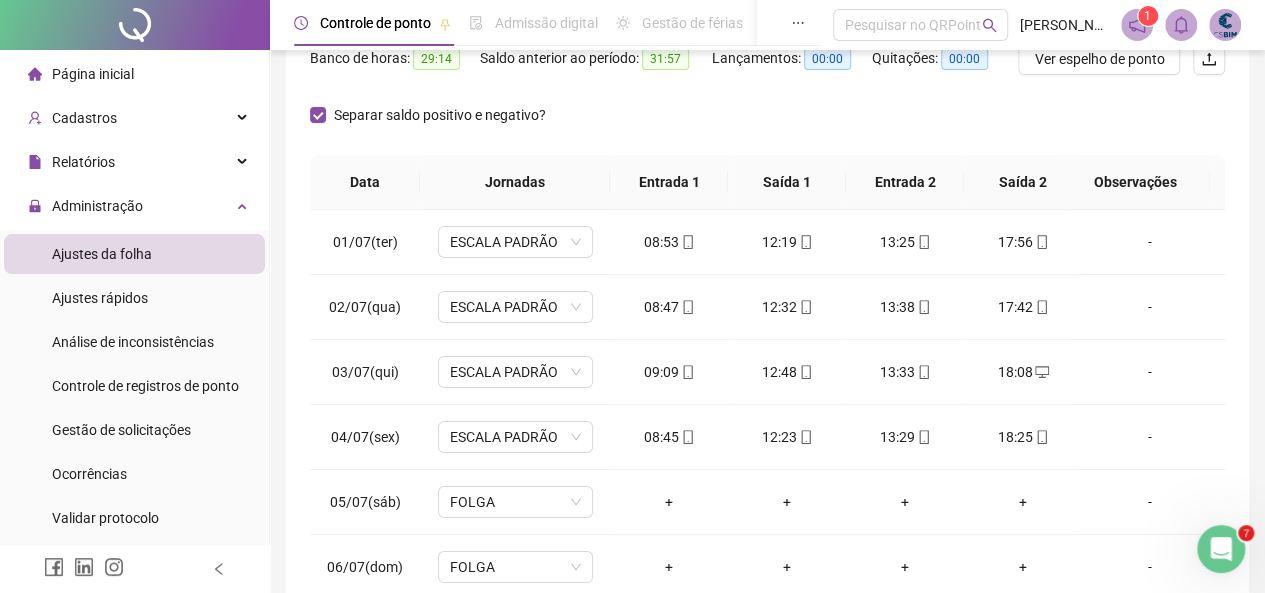 scroll, scrollTop: 484, scrollLeft: 0, axis: vertical 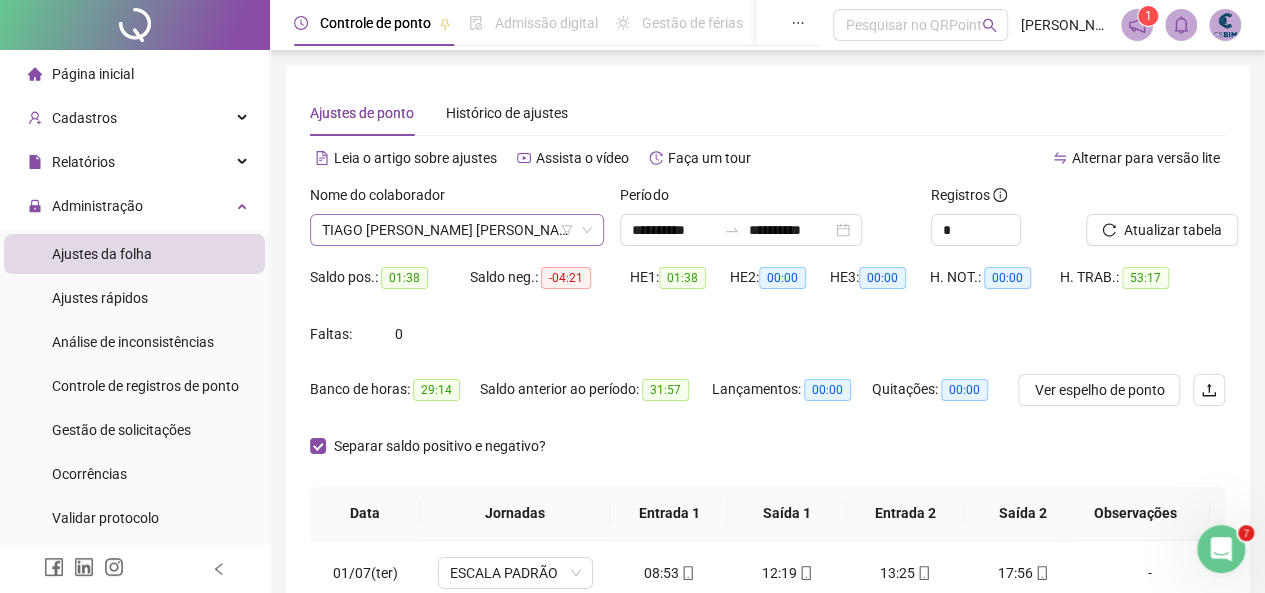 click on "TIAGO [PERSON_NAME] [PERSON_NAME]" at bounding box center (457, 230) 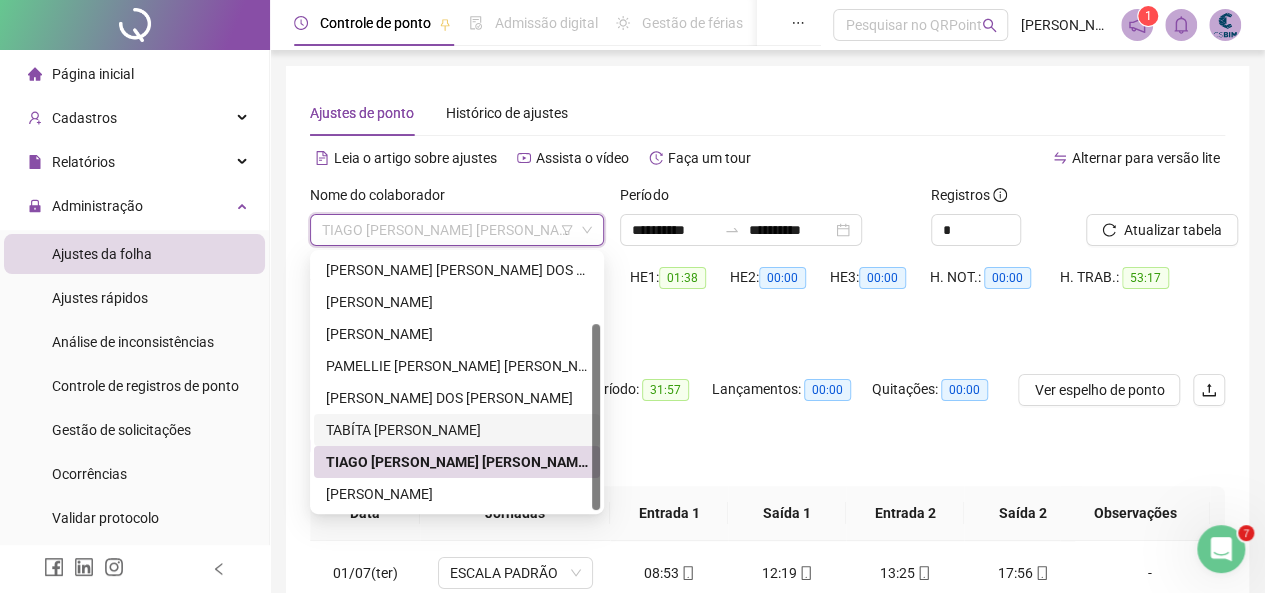 click on "TABÍTA [PERSON_NAME]" at bounding box center (457, 430) 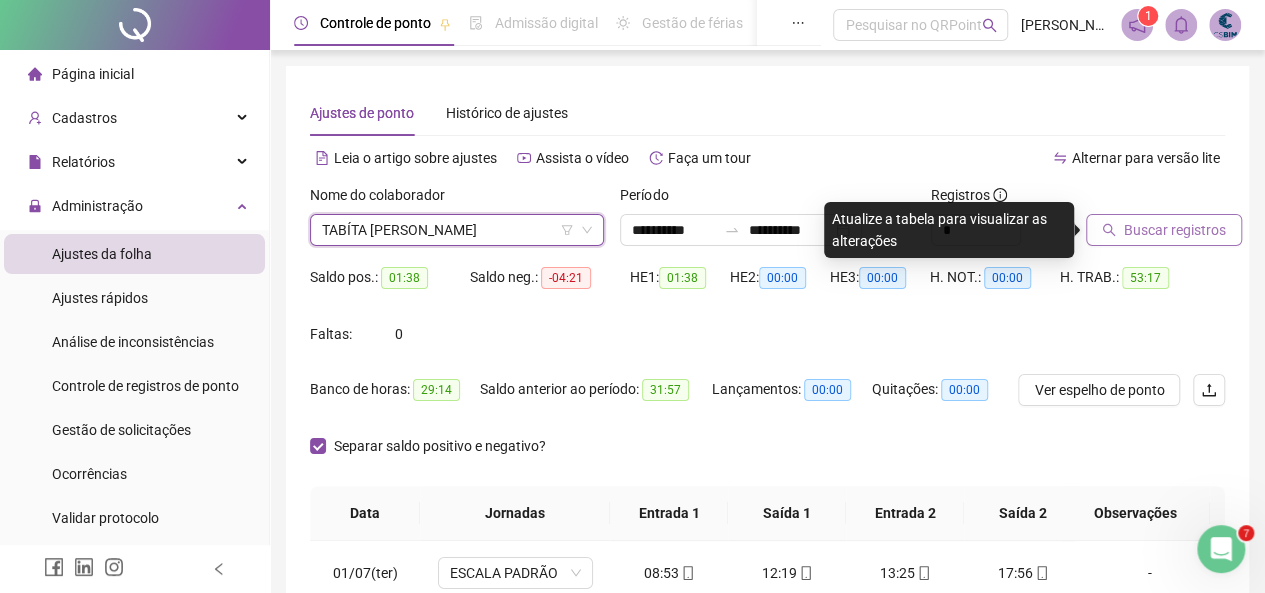 click on "Buscar registros" at bounding box center (1175, 230) 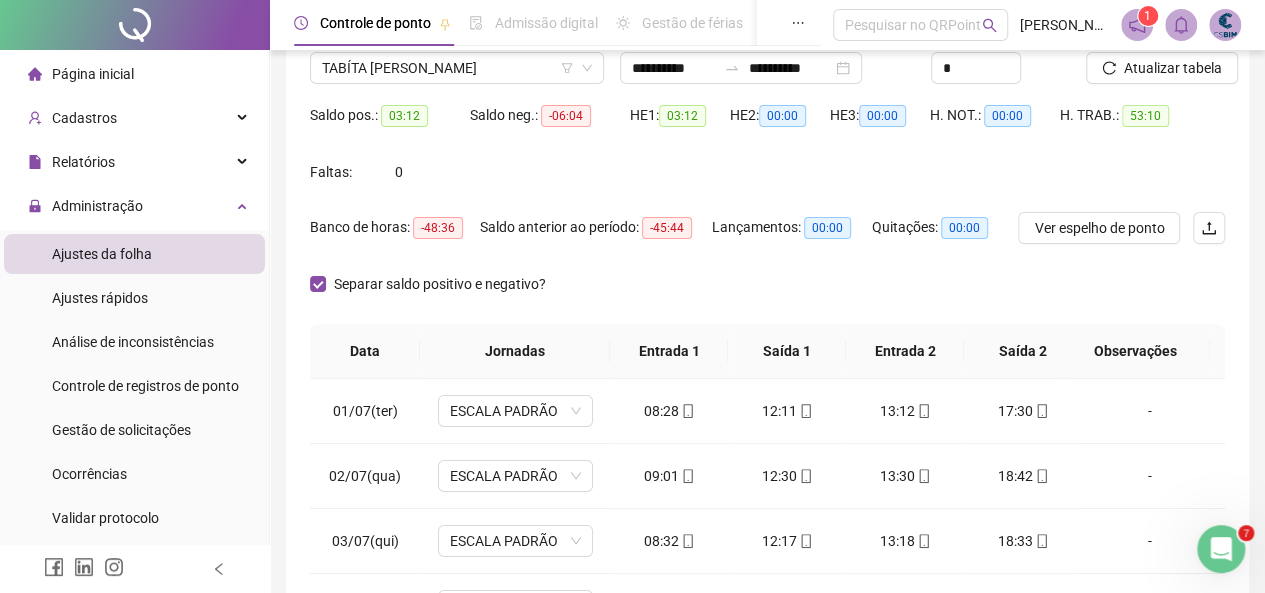 scroll, scrollTop: 200, scrollLeft: 0, axis: vertical 